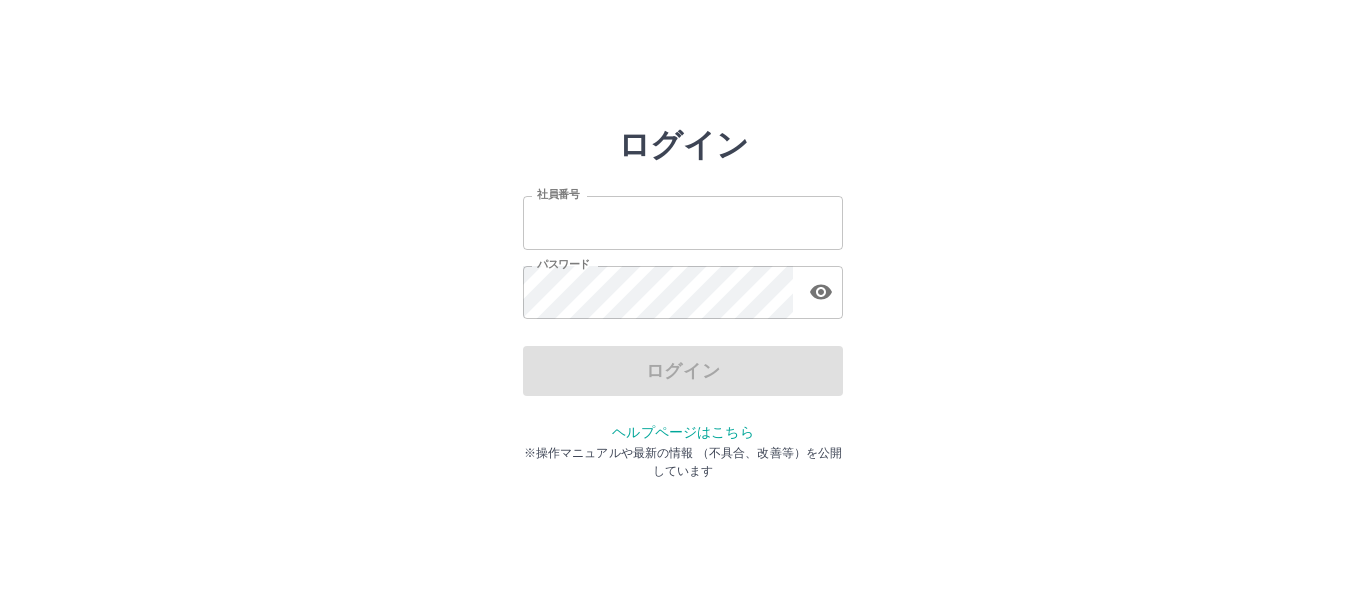 scroll, scrollTop: 0, scrollLeft: 0, axis: both 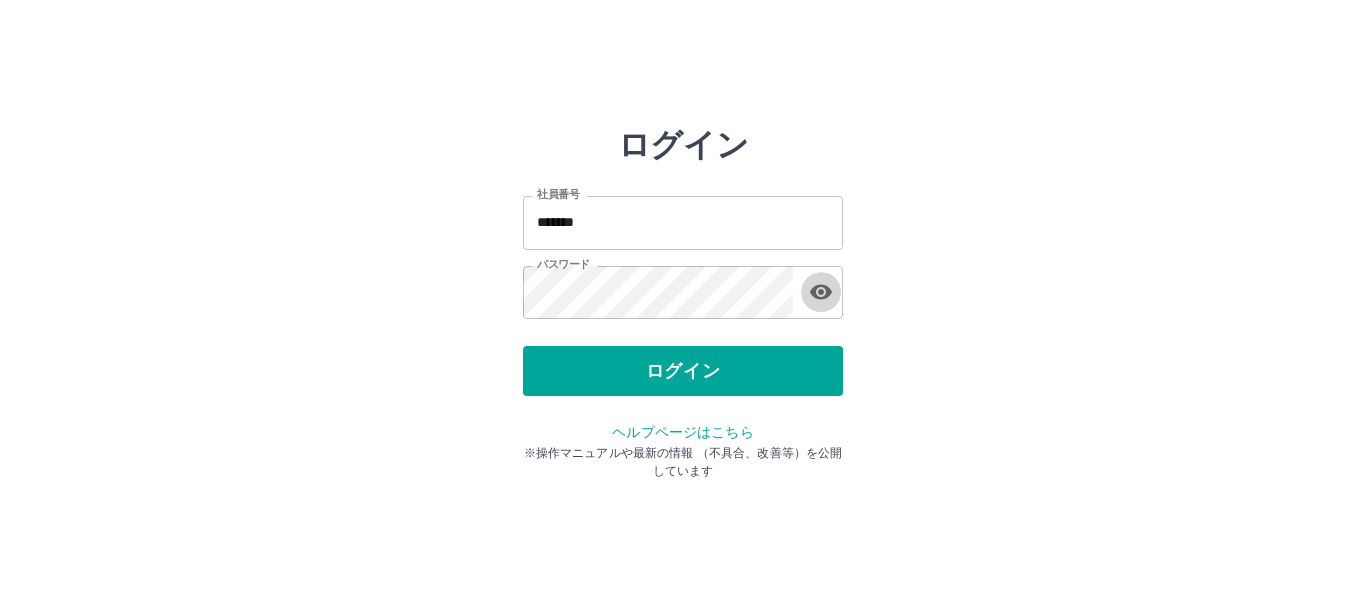 click 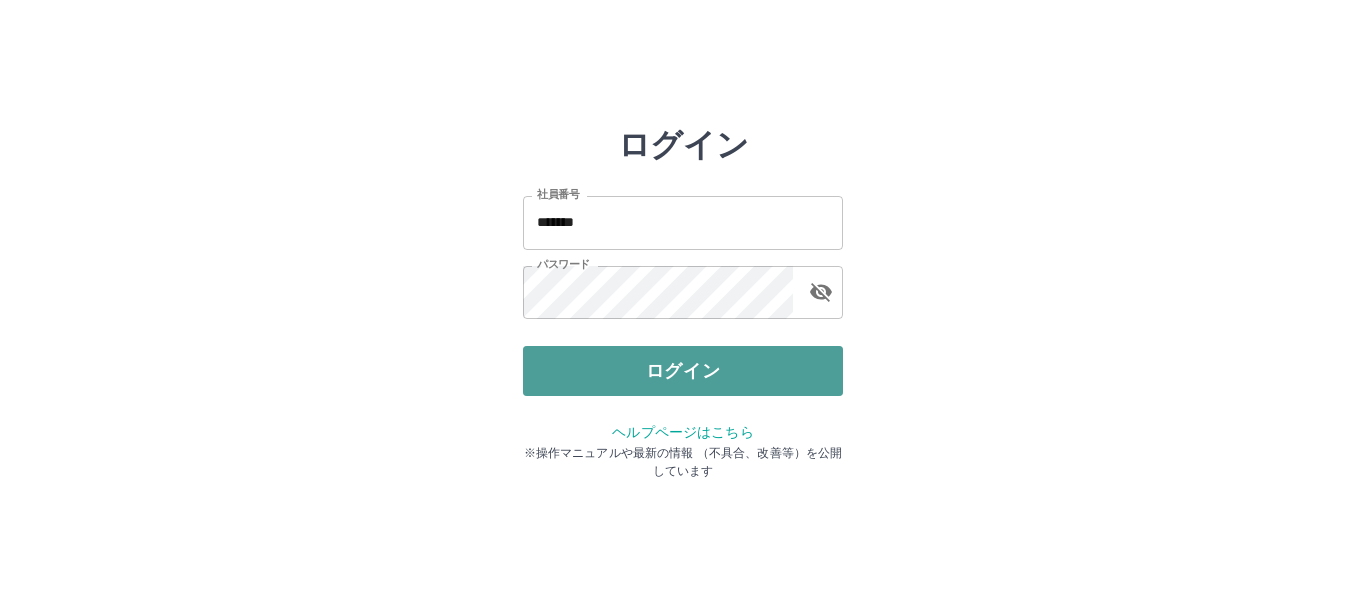 click on "ログイン" at bounding box center (683, 371) 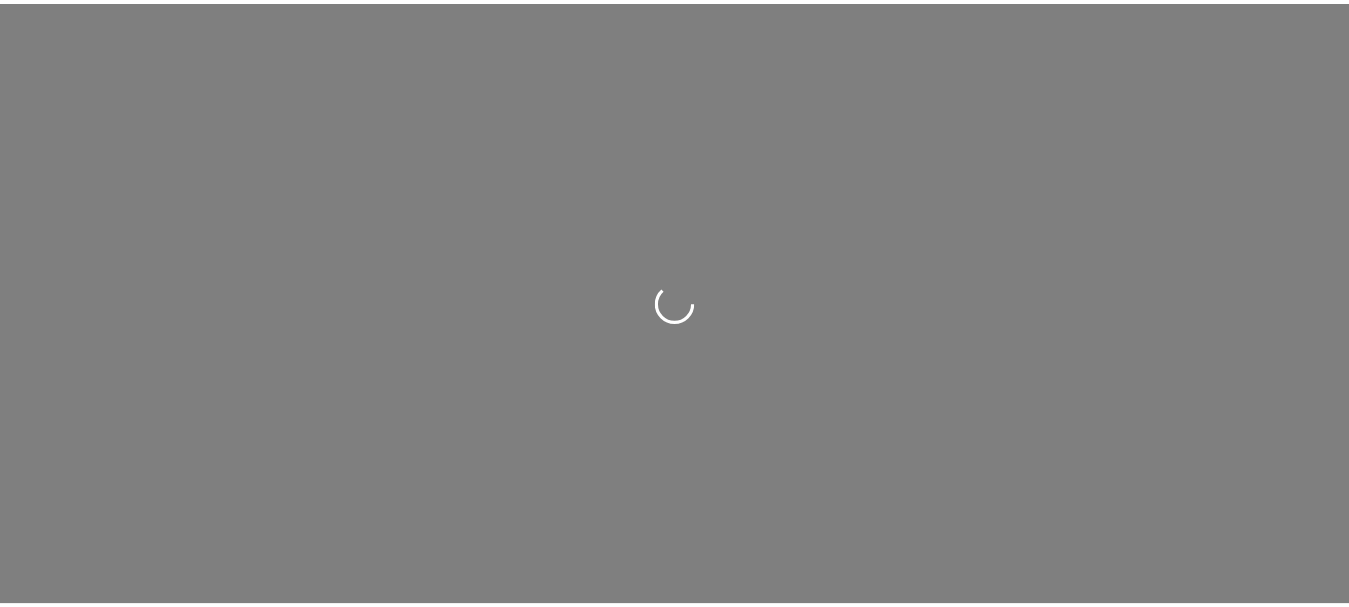 scroll, scrollTop: 0, scrollLeft: 0, axis: both 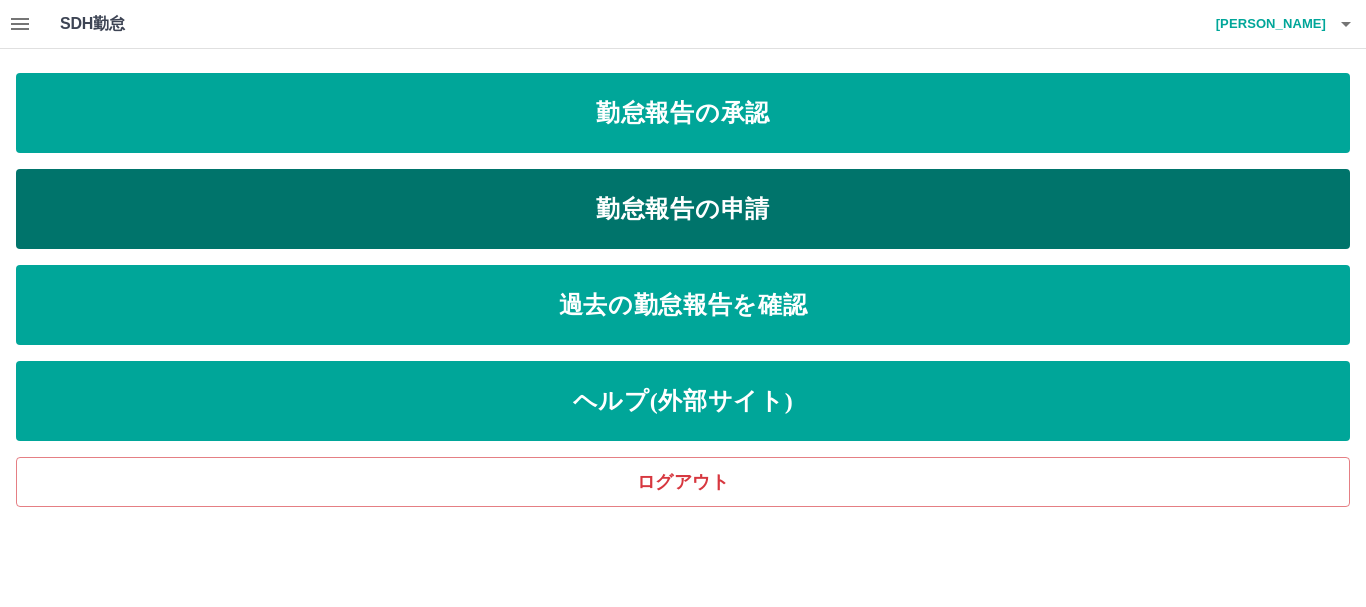click on "勤怠報告の申請" at bounding box center (683, 209) 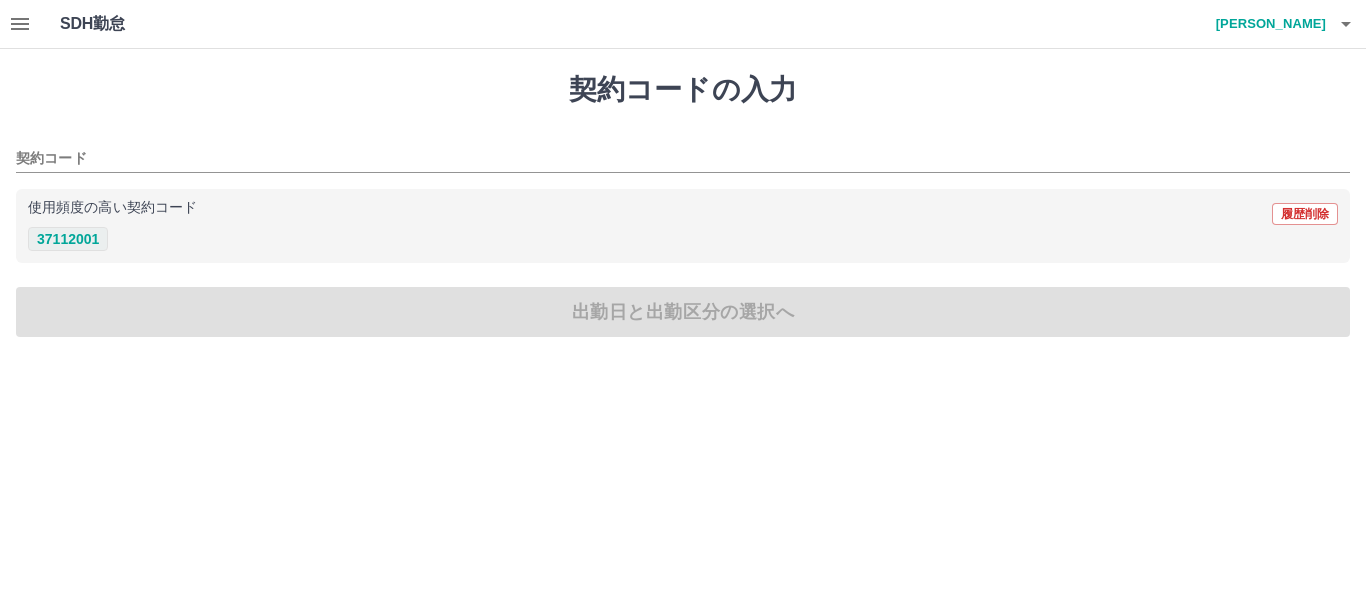 click on "37112001" at bounding box center [68, 239] 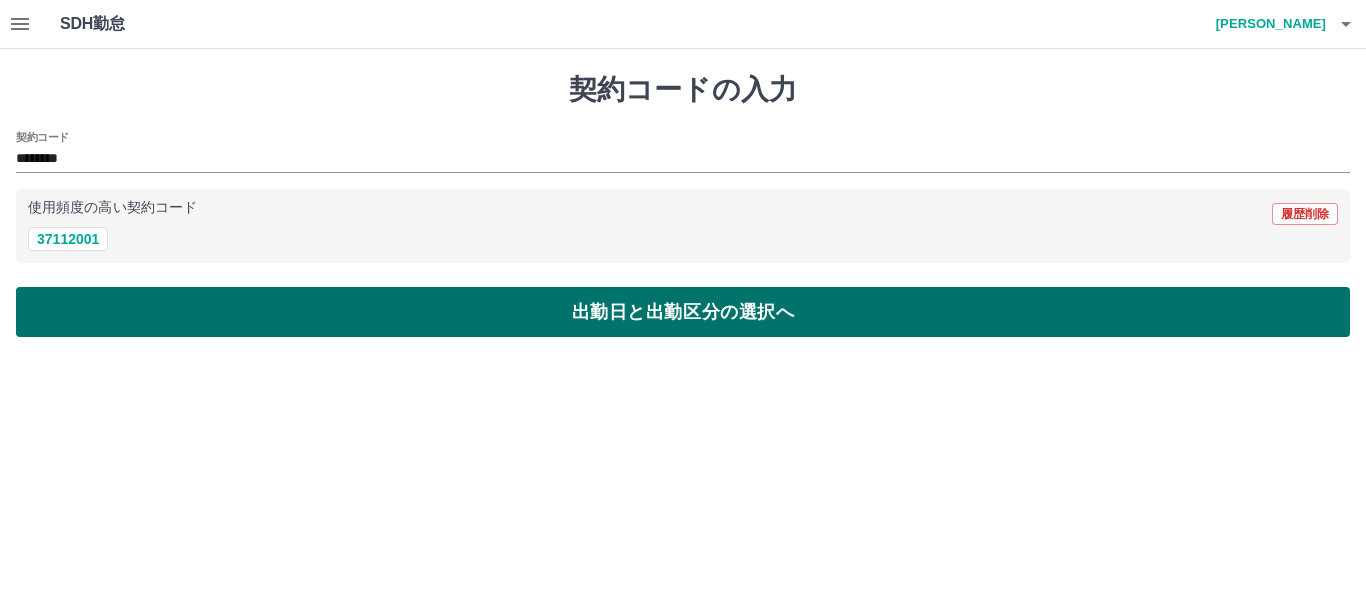 click on "出勤日と出勤区分の選択へ" at bounding box center [683, 312] 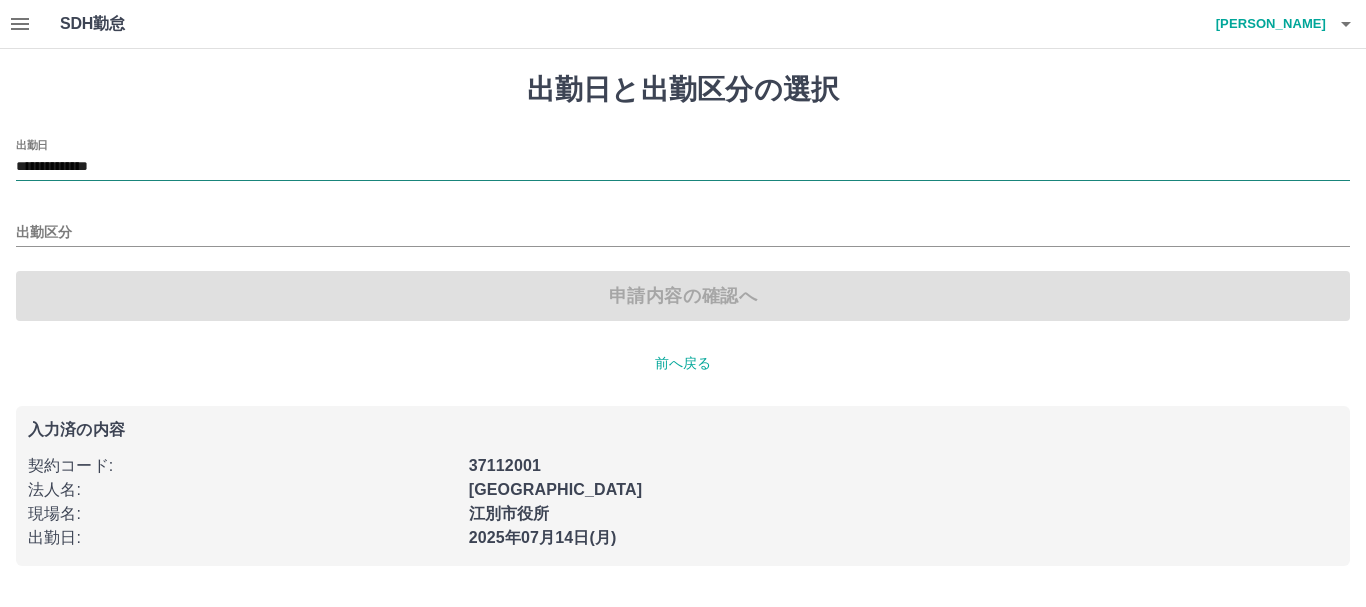 click on "**********" at bounding box center (683, 167) 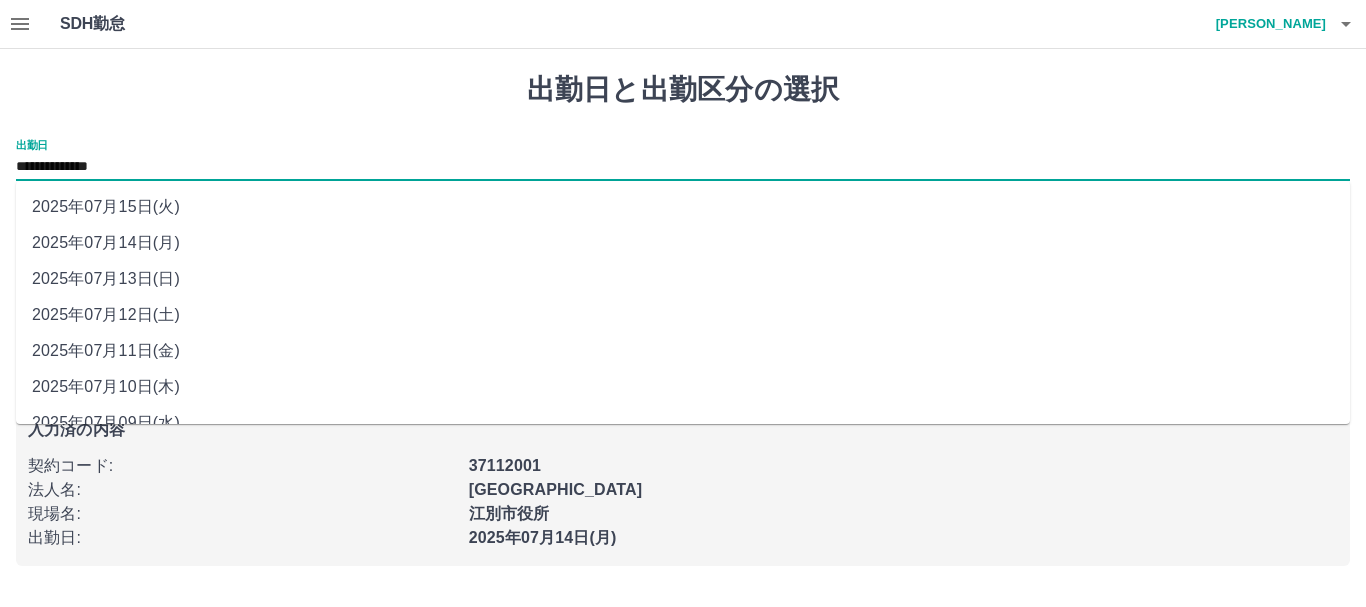 click on "2025年07月11日(金)" at bounding box center (683, 351) 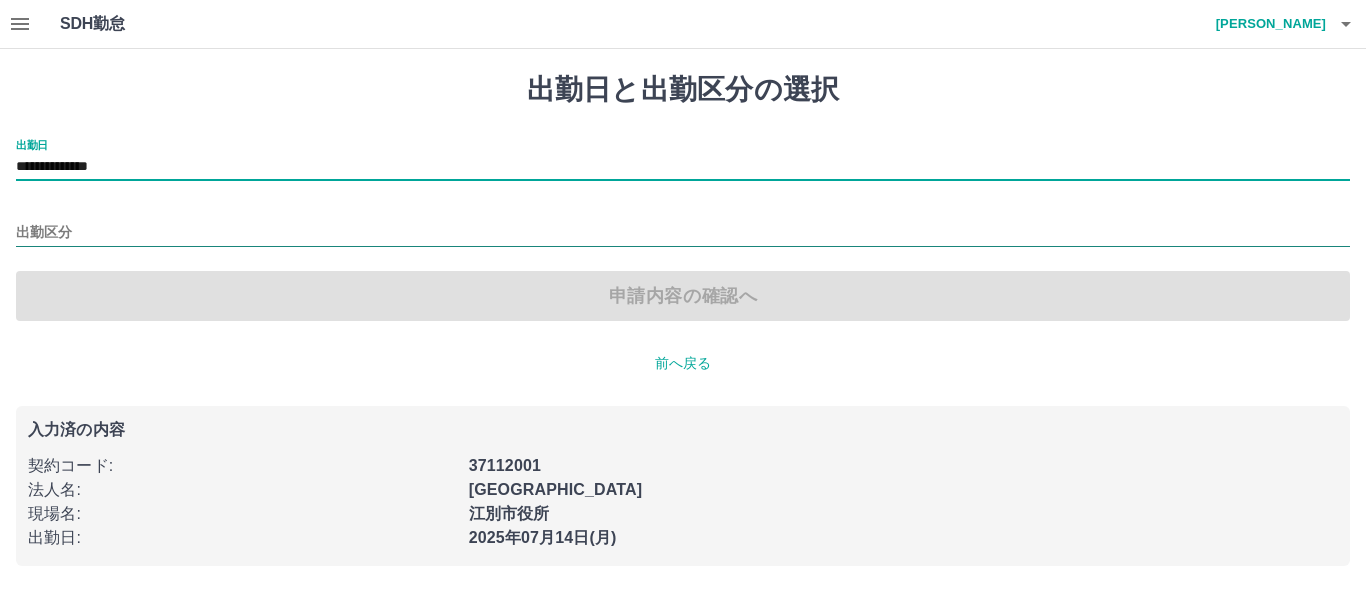 click on "出勤区分" at bounding box center (683, 233) 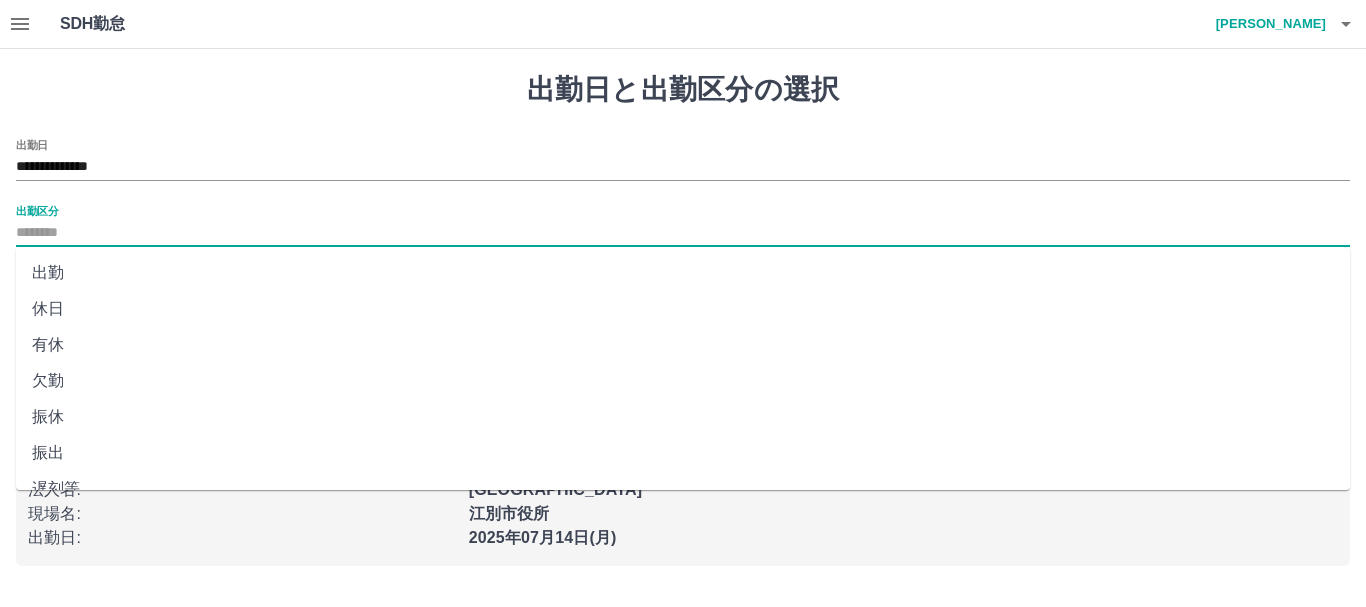 click on "出勤" at bounding box center (683, 273) 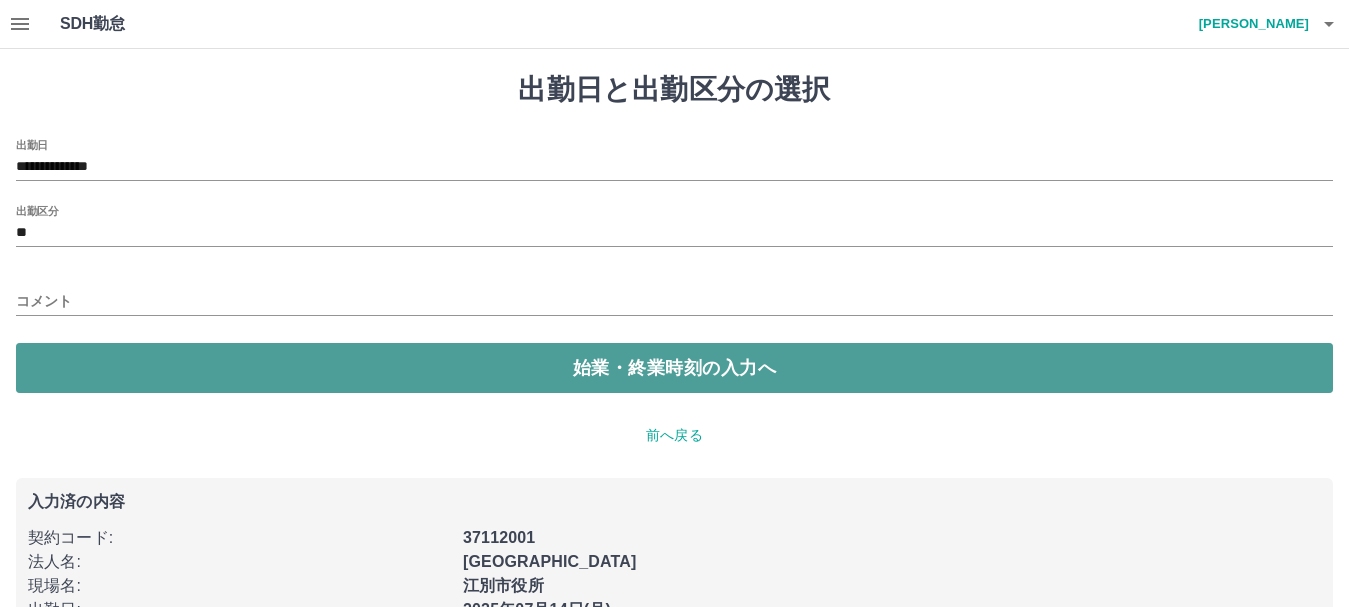 click on "始業・終業時刻の入力へ" at bounding box center (674, 368) 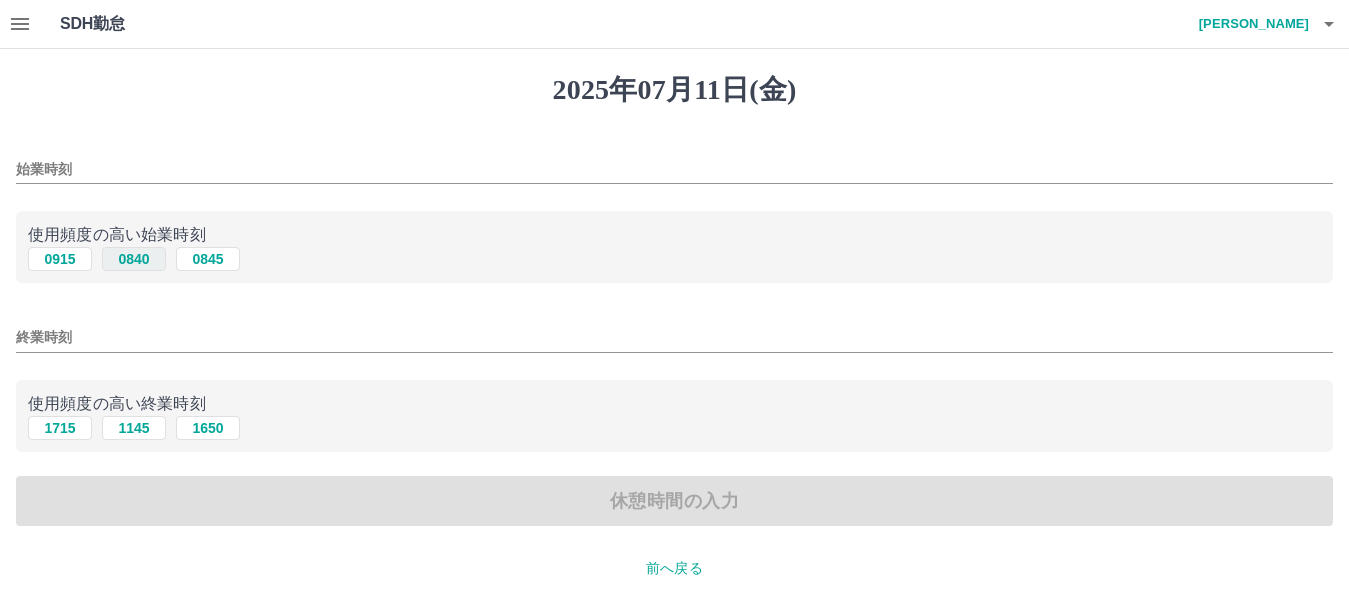 click on "0840" at bounding box center [134, 259] 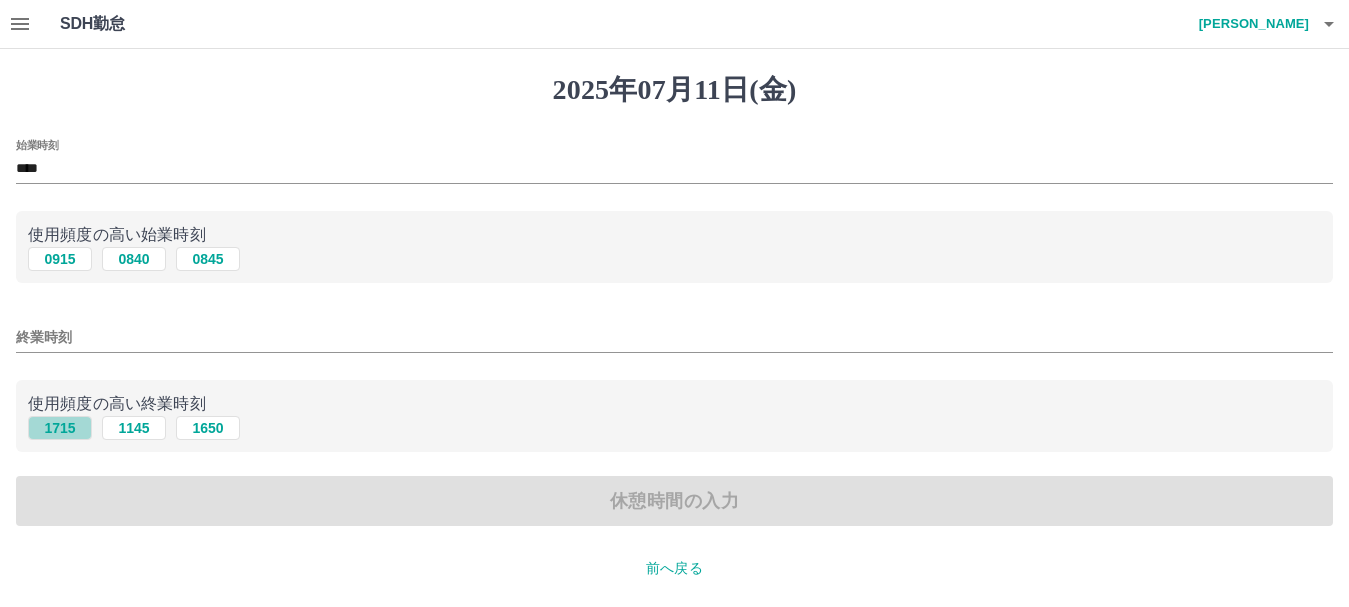 click on "1715" at bounding box center (60, 428) 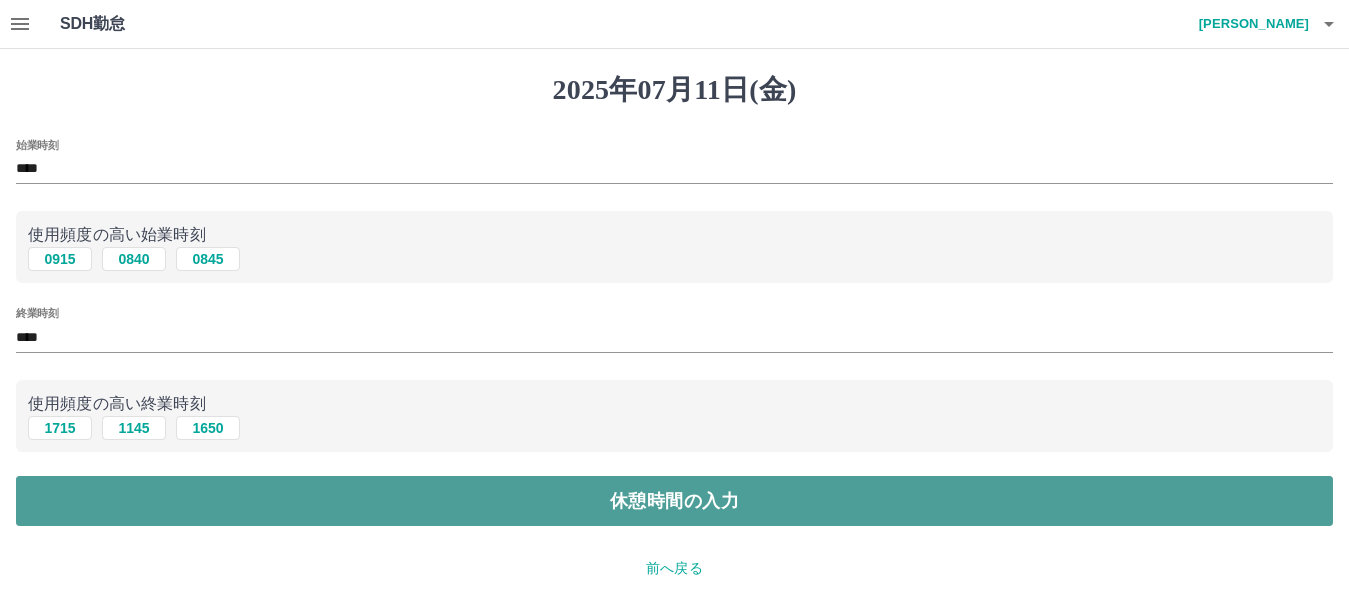 click on "休憩時間の入力" at bounding box center (674, 501) 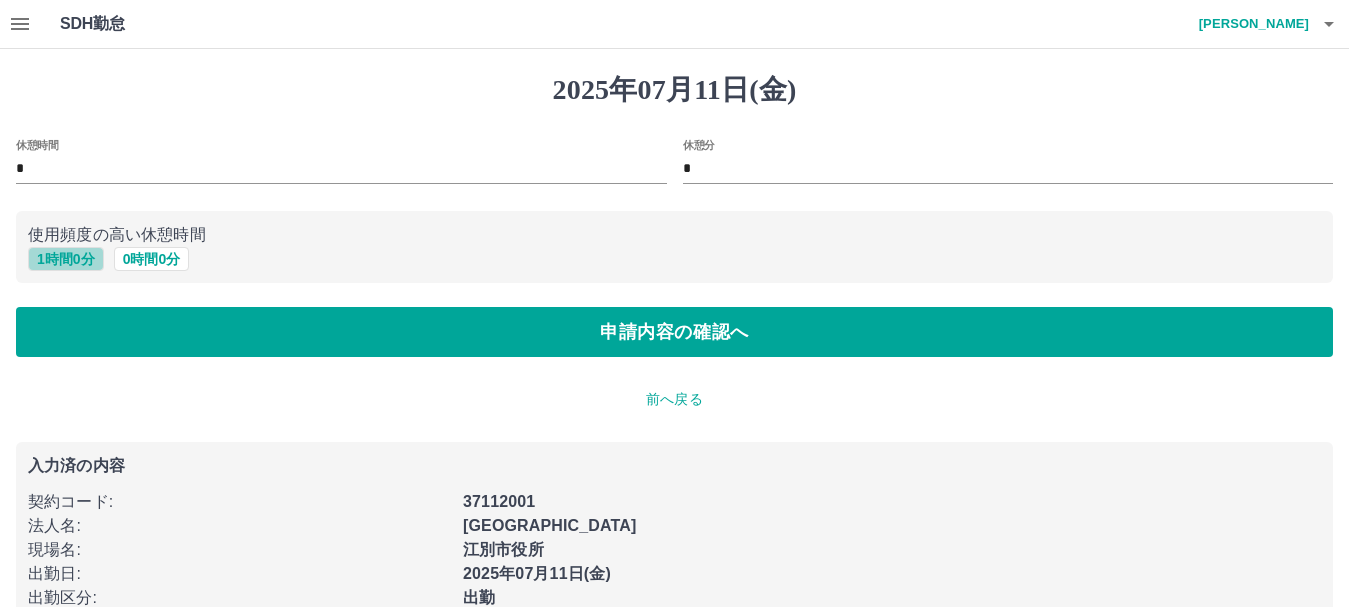 click on "1 時間 0 分" at bounding box center [66, 259] 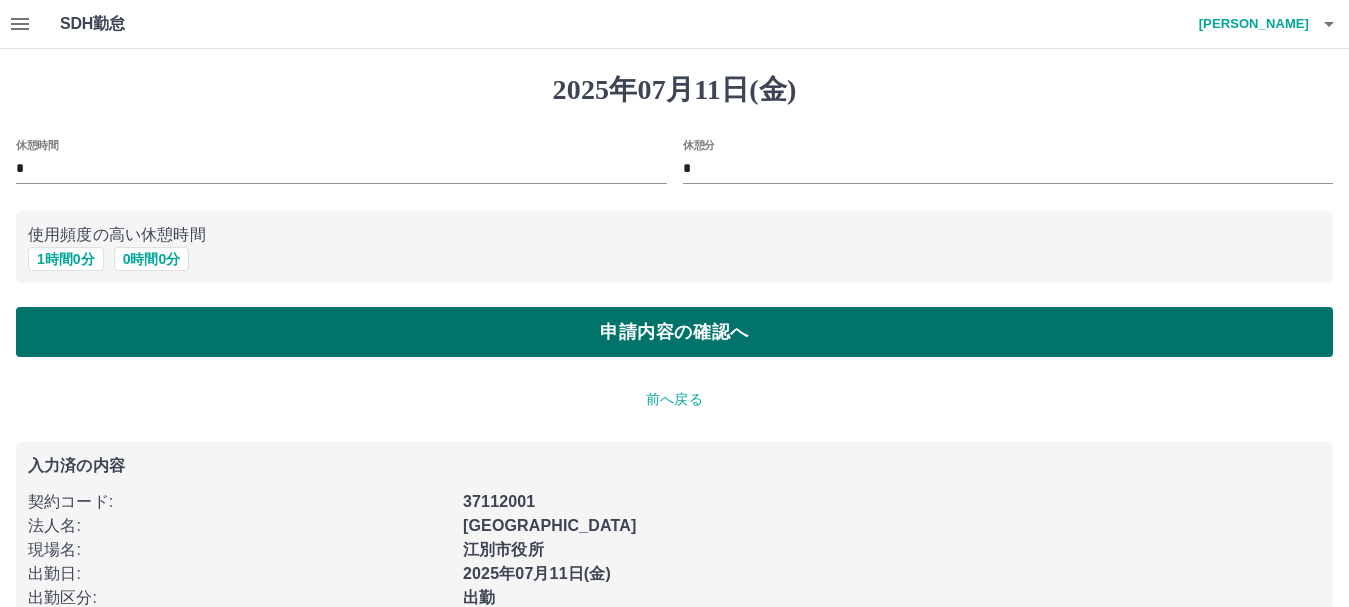 click on "申請内容の確認へ" at bounding box center [674, 332] 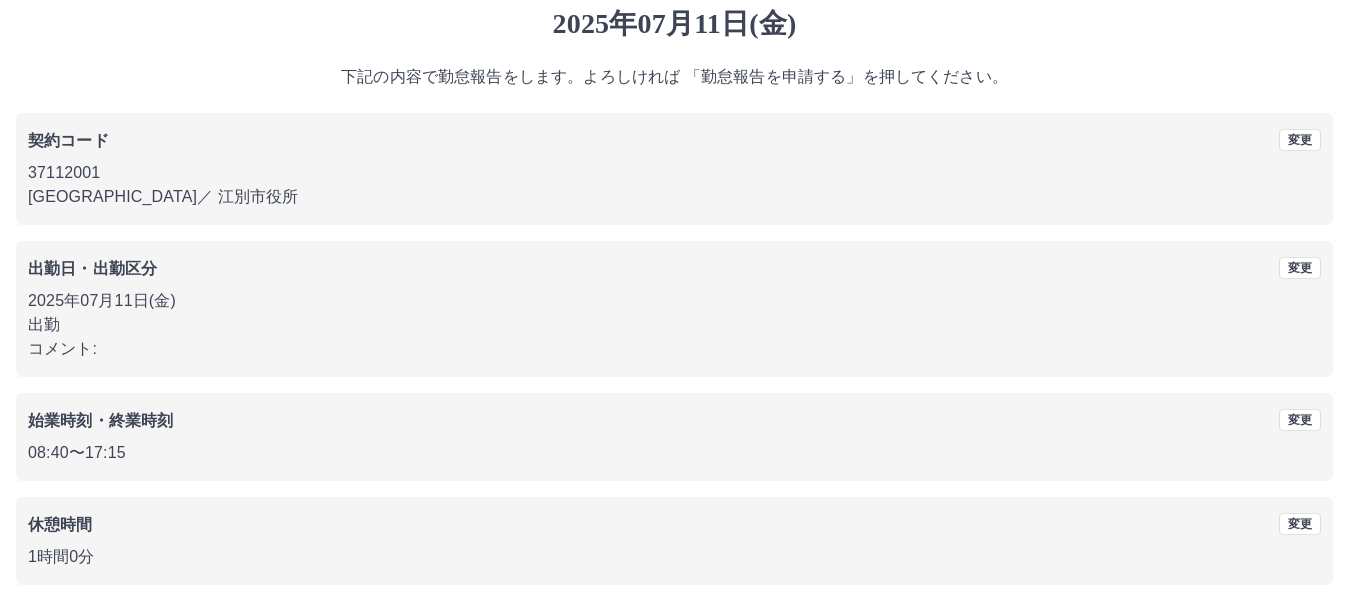 scroll, scrollTop: 142, scrollLeft: 0, axis: vertical 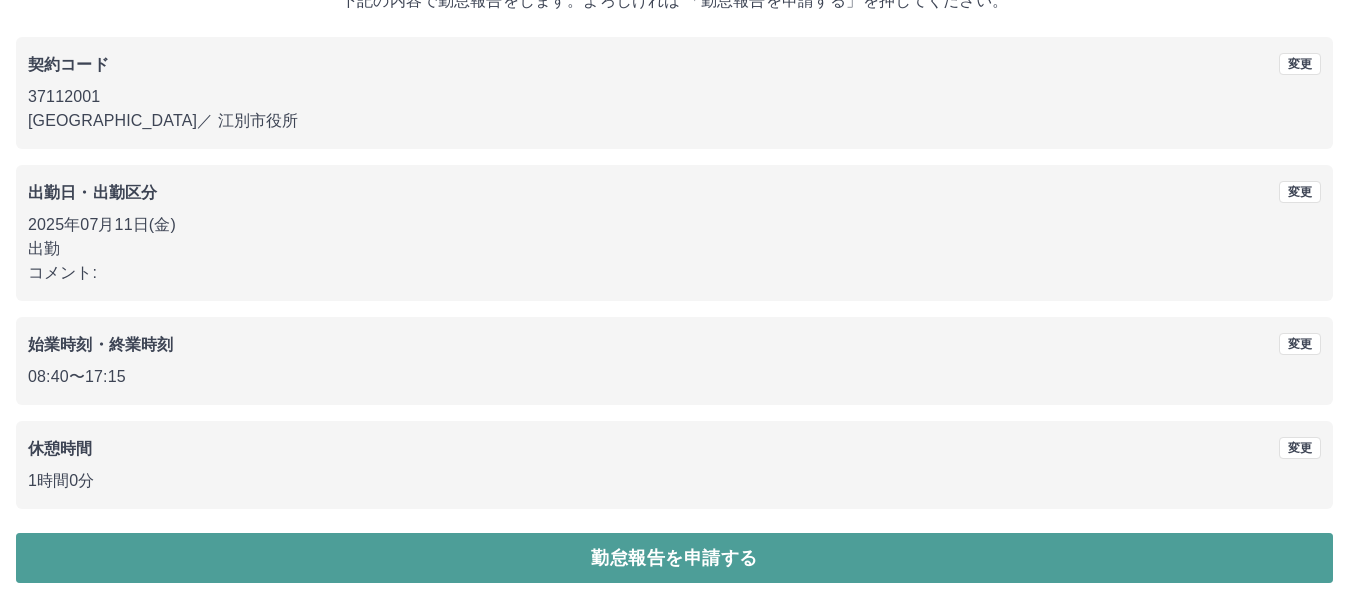 click on "勤怠報告を申請する" at bounding box center [674, 558] 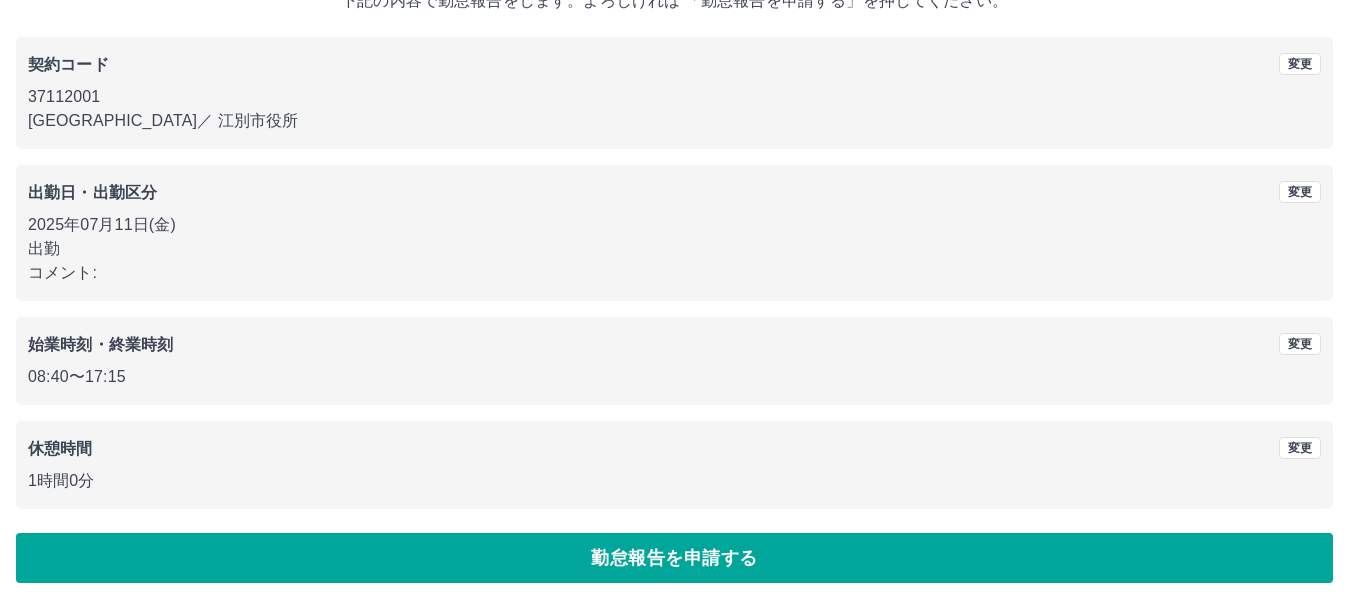 scroll, scrollTop: 0, scrollLeft: 0, axis: both 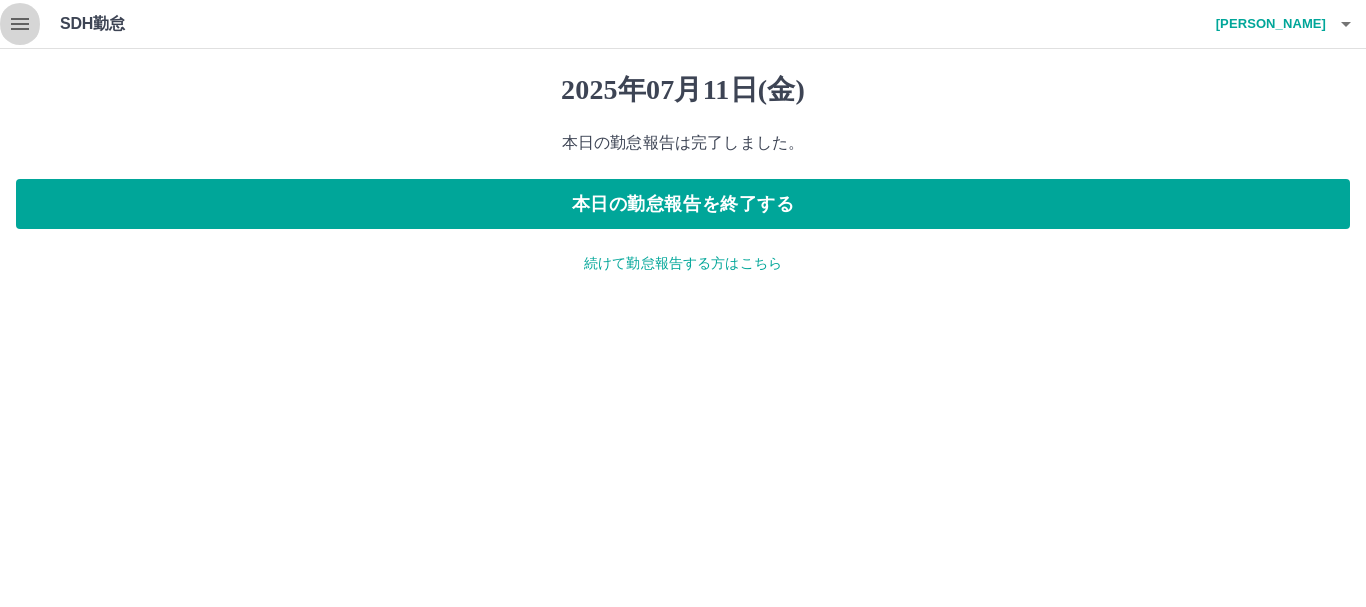 click 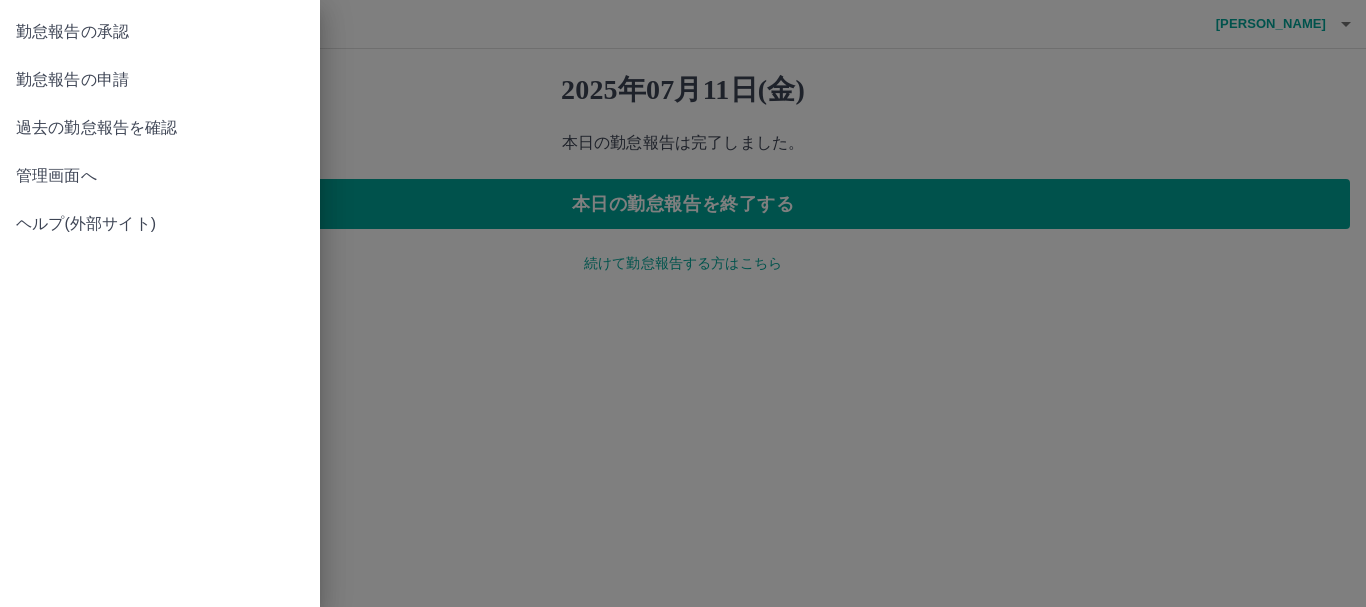 click on "勤怠報告の承認" at bounding box center [160, 32] 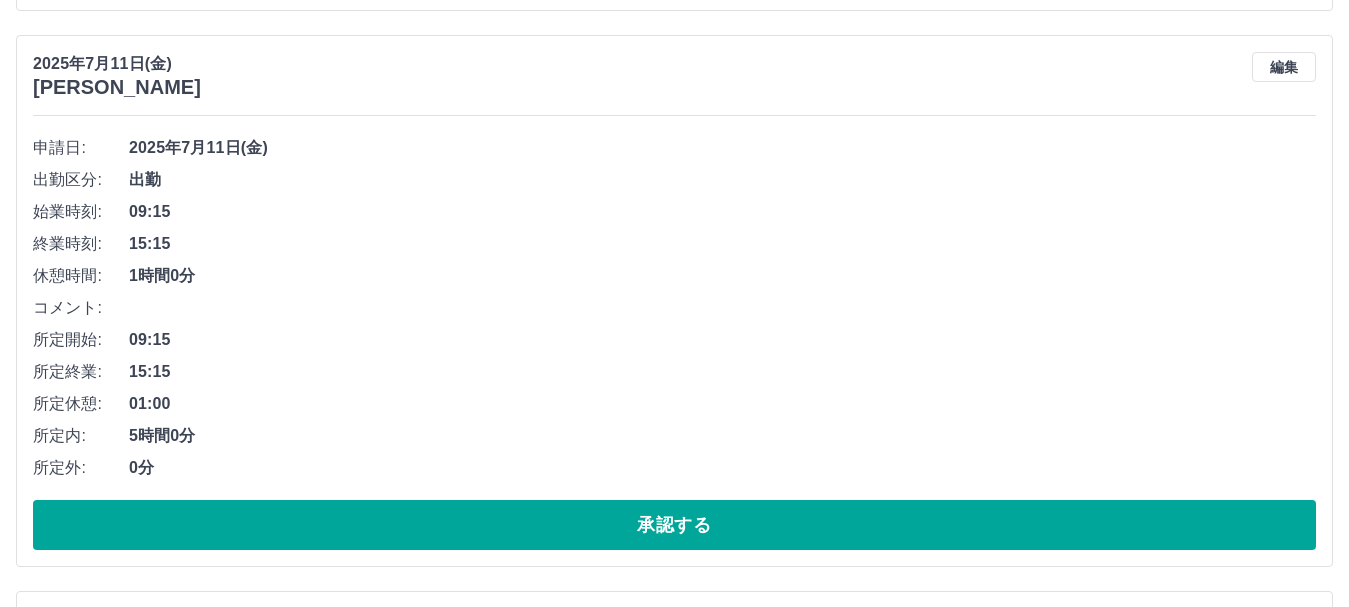 scroll, scrollTop: 2908, scrollLeft: 0, axis: vertical 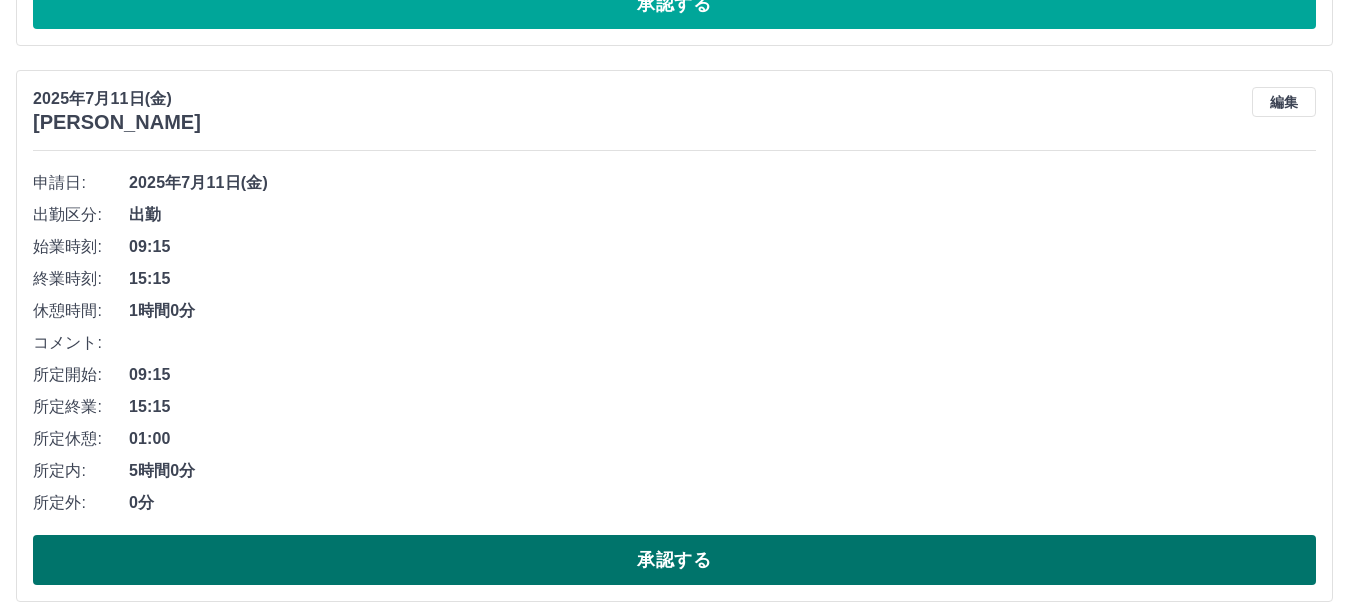 click on "承認する" at bounding box center (674, 560) 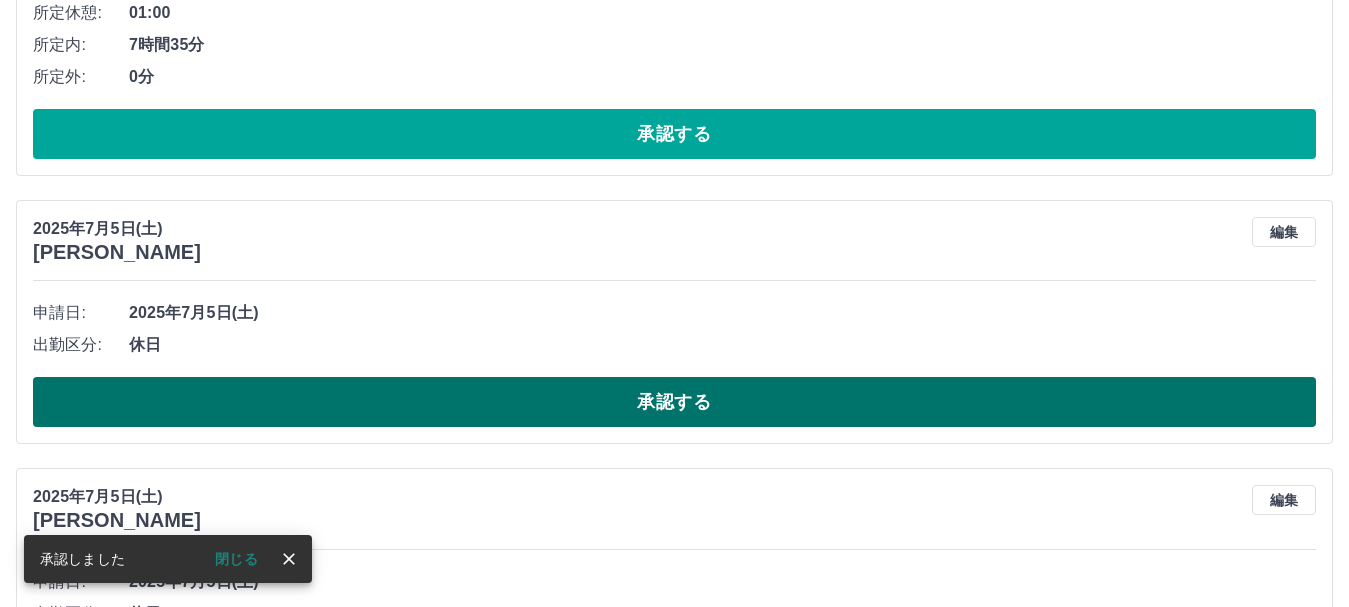 scroll, scrollTop: 2408, scrollLeft: 0, axis: vertical 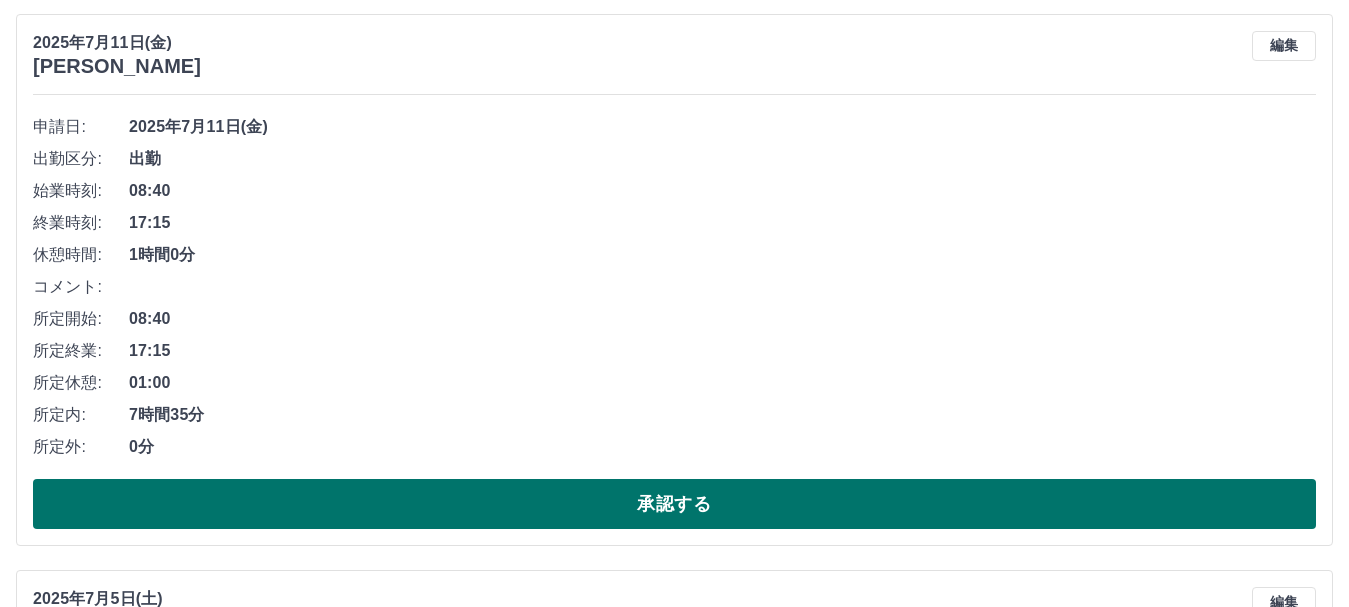 click on "承認する" at bounding box center [674, 504] 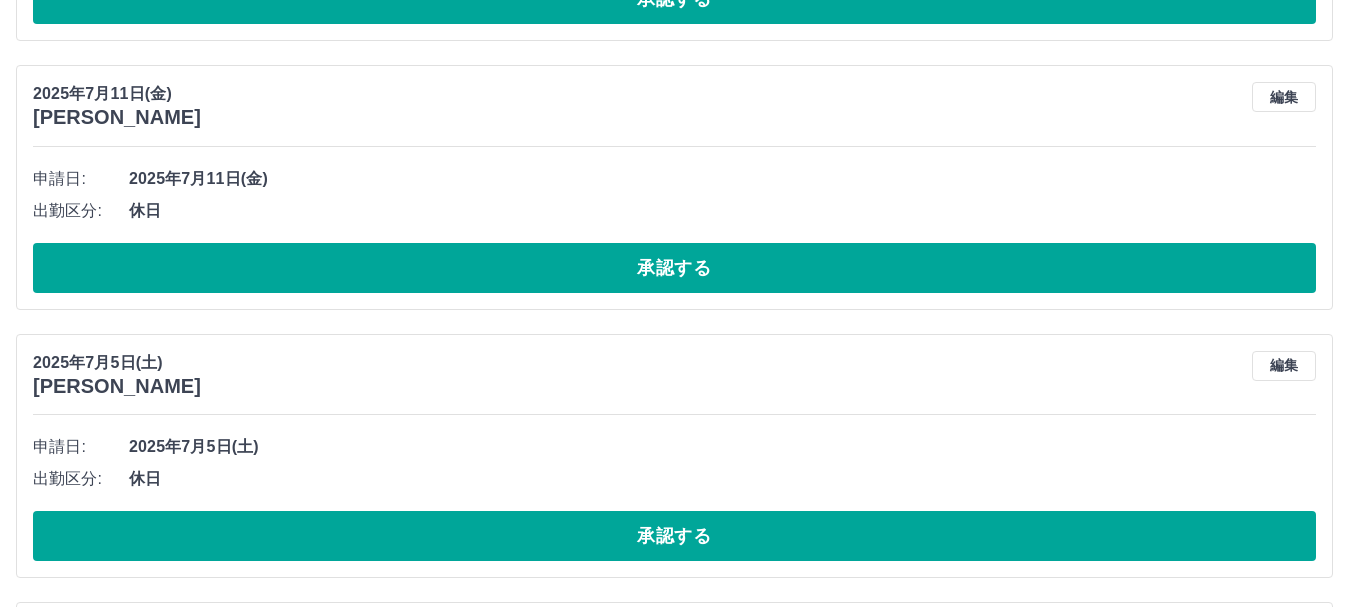 scroll, scrollTop: 2052, scrollLeft: 0, axis: vertical 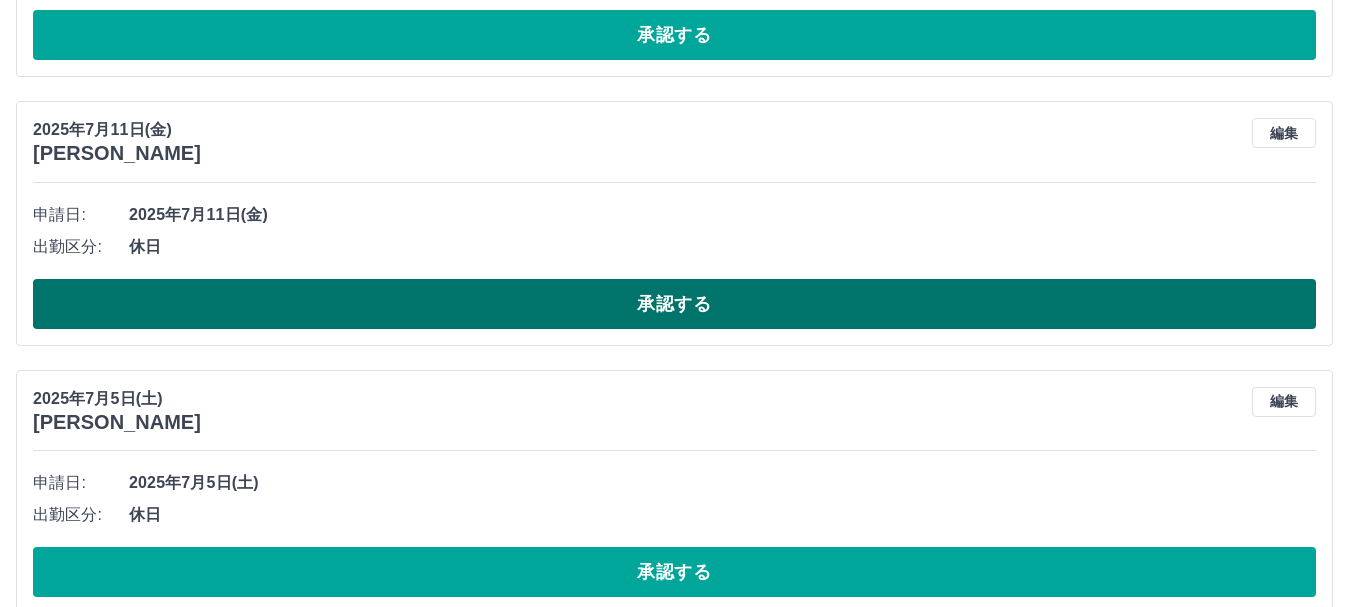 click on "承認する" at bounding box center [674, 304] 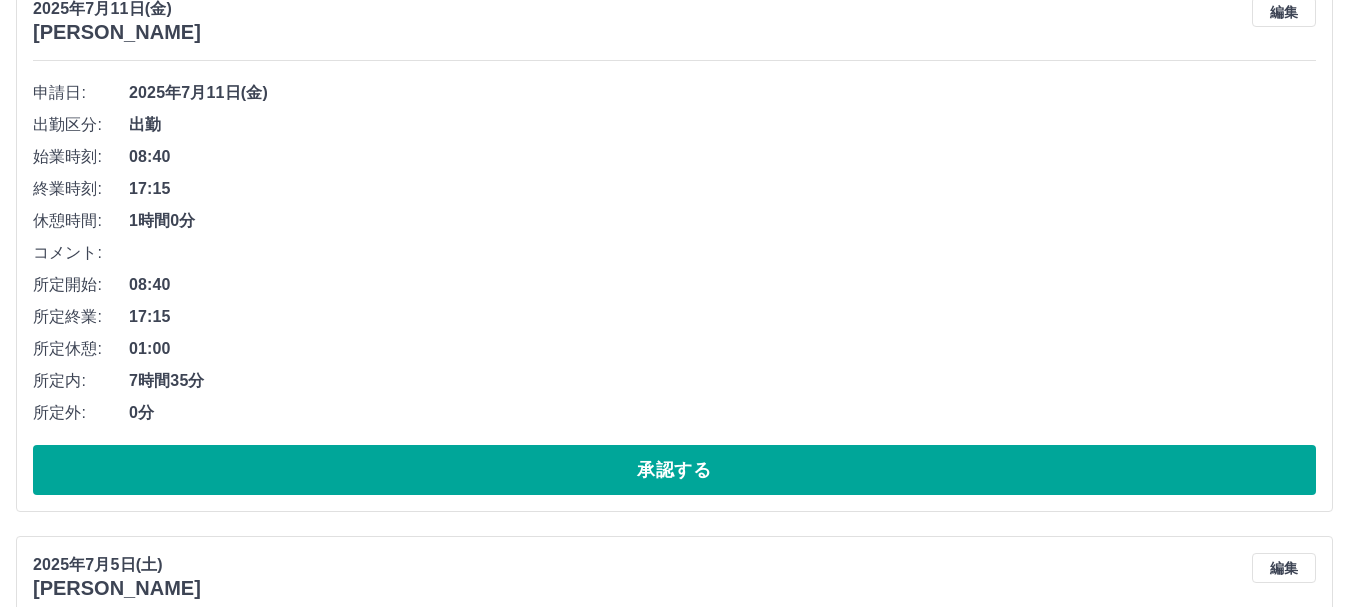 scroll, scrollTop: 1652, scrollLeft: 0, axis: vertical 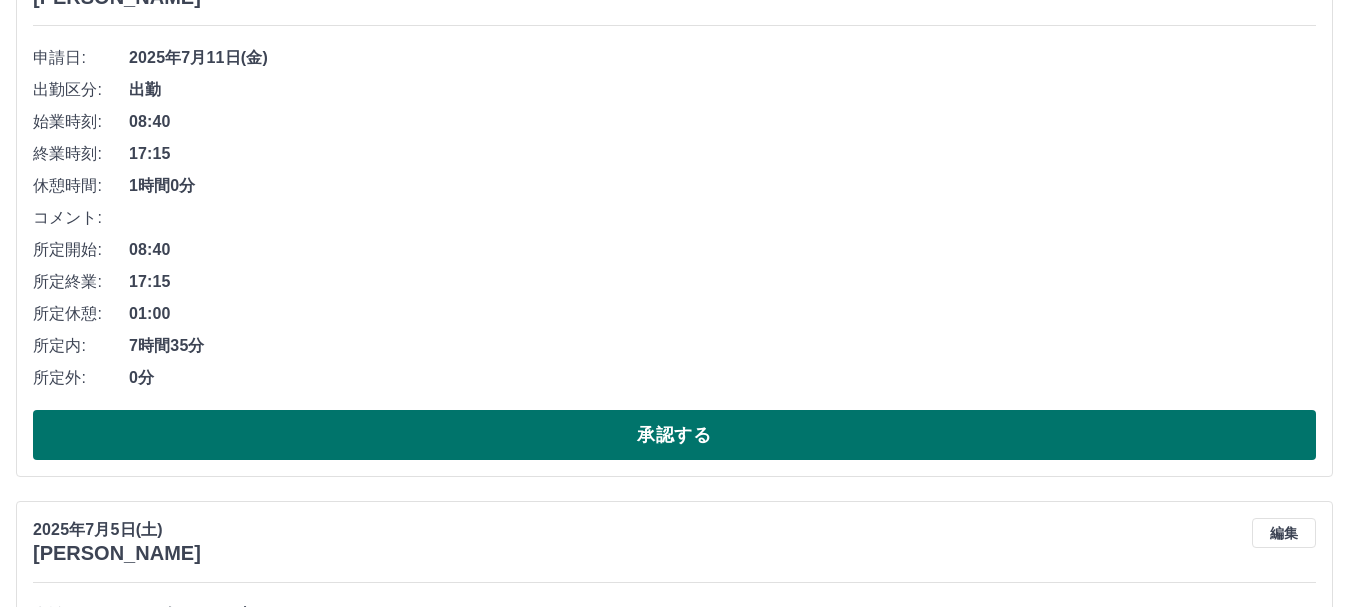 click on "承認する" at bounding box center (674, 435) 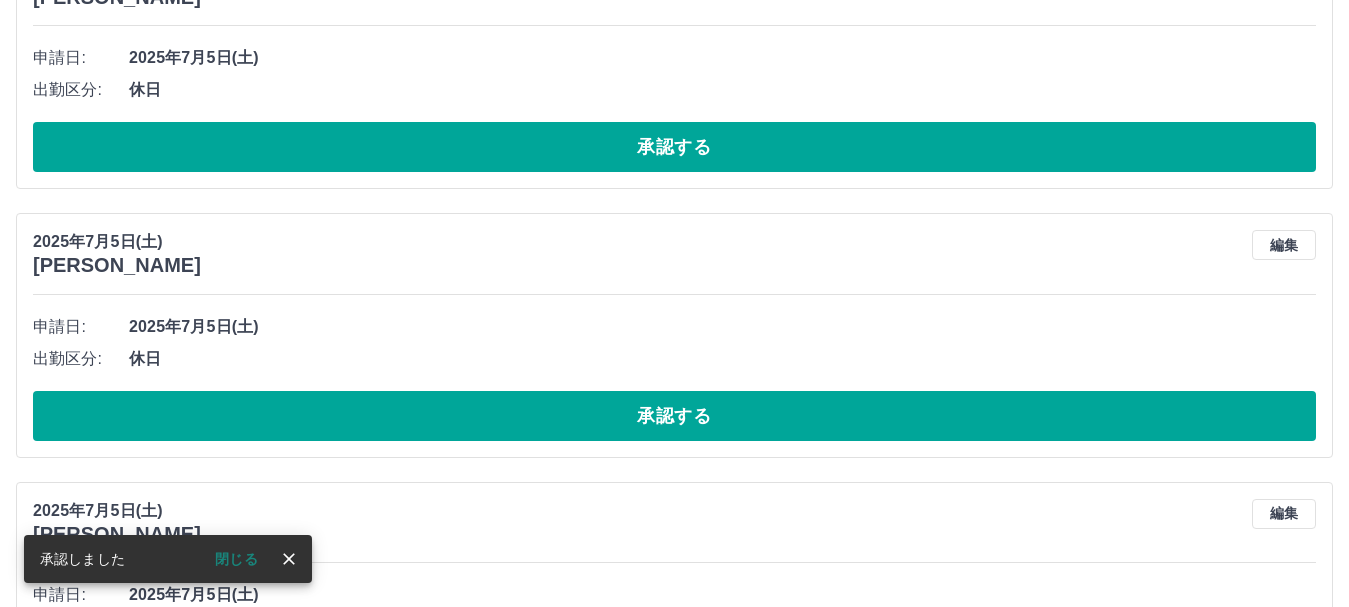 scroll, scrollTop: 1096, scrollLeft: 0, axis: vertical 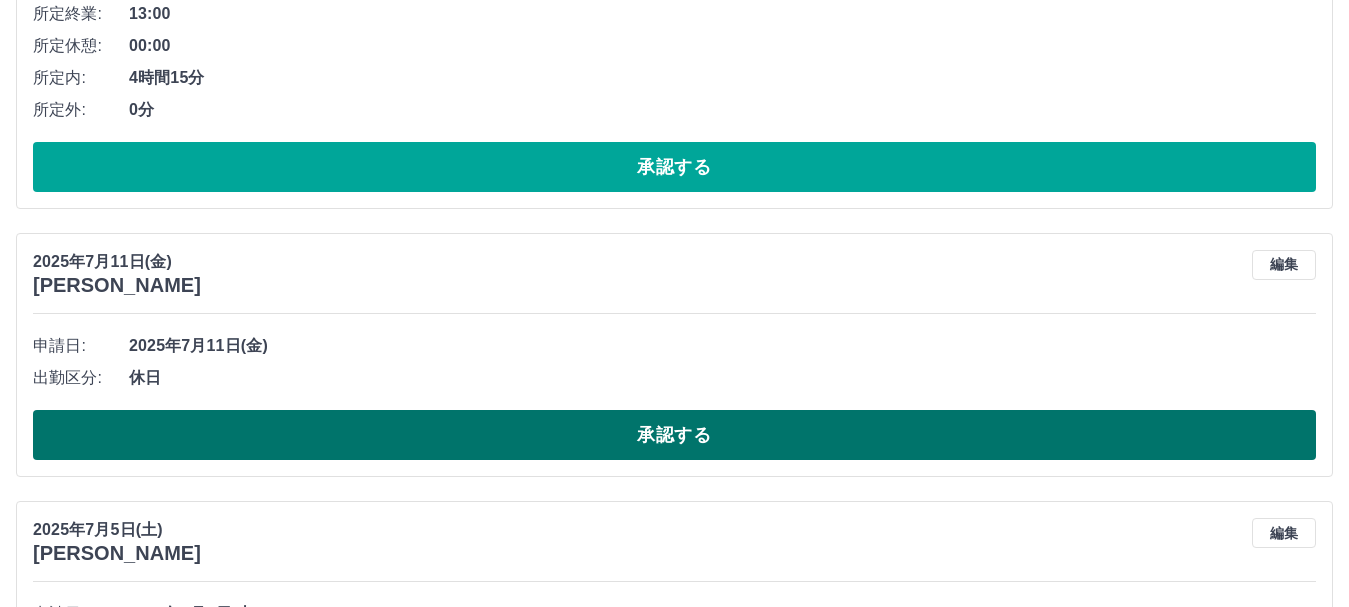 click on "承認する" at bounding box center [674, 435] 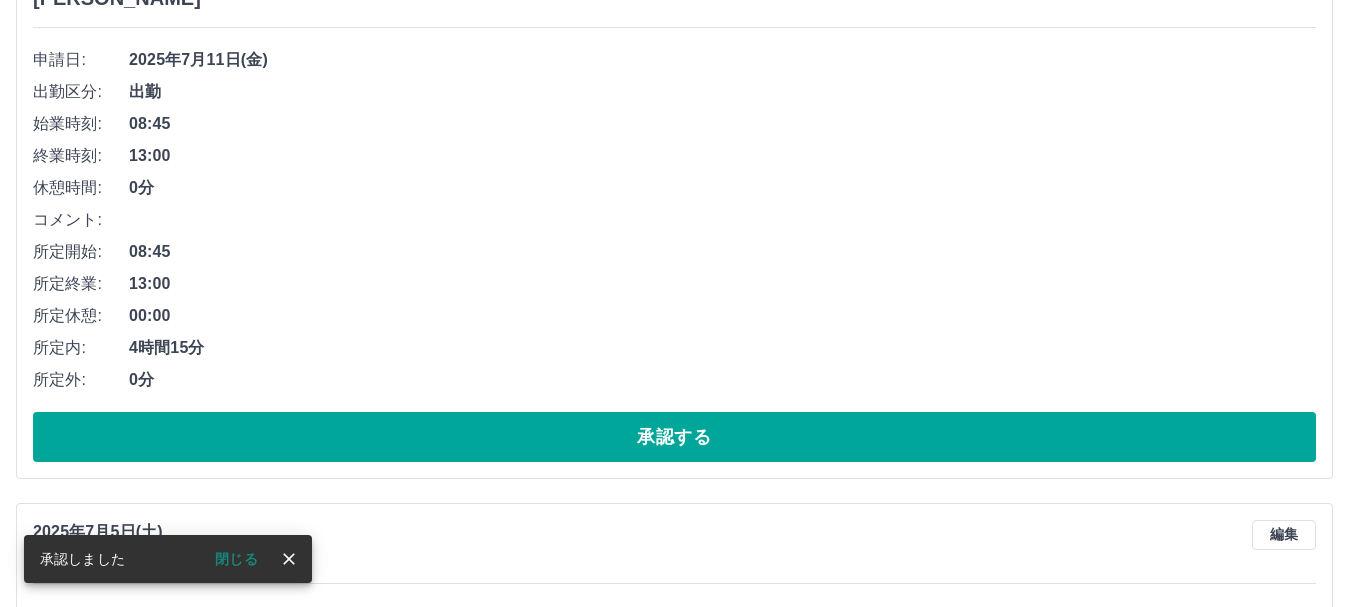scroll, scrollTop: 796, scrollLeft: 0, axis: vertical 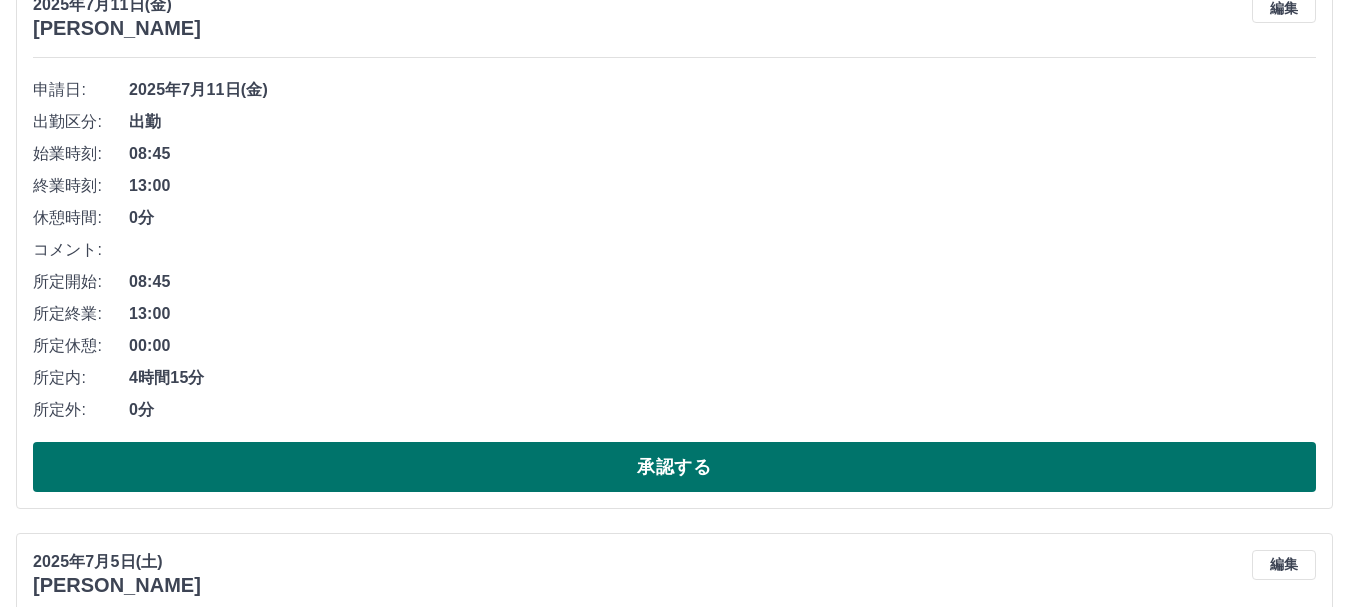 click on "承認する" at bounding box center (674, 467) 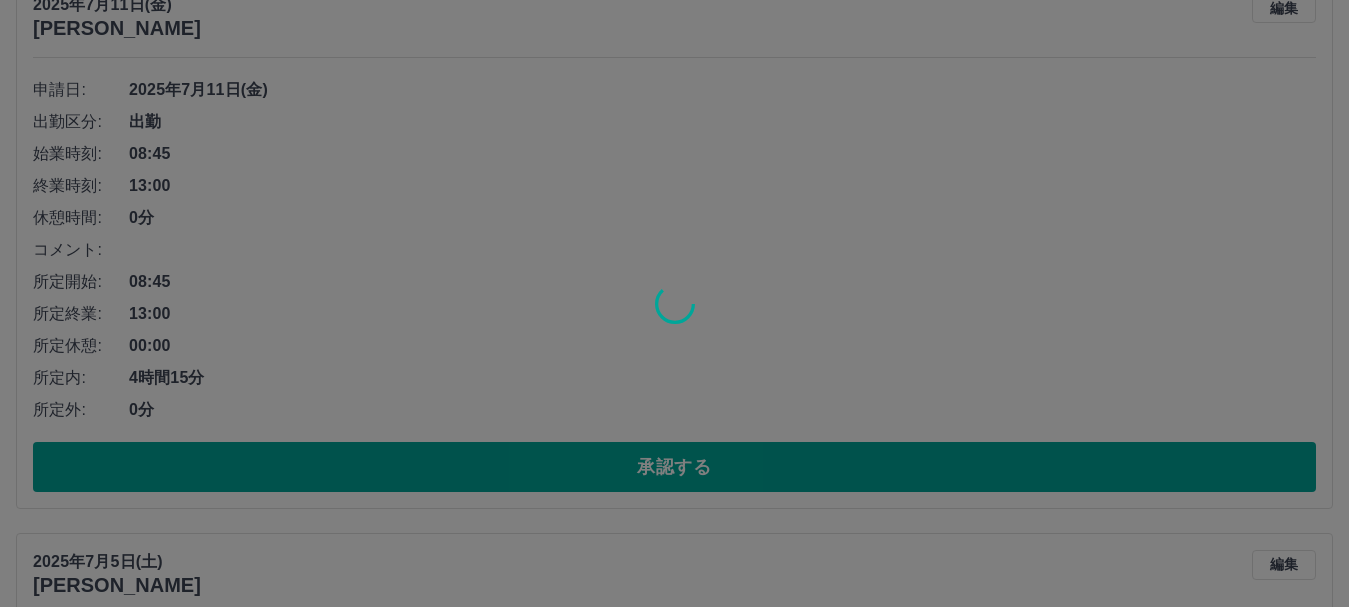 scroll, scrollTop: 239, scrollLeft: 0, axis: vertical 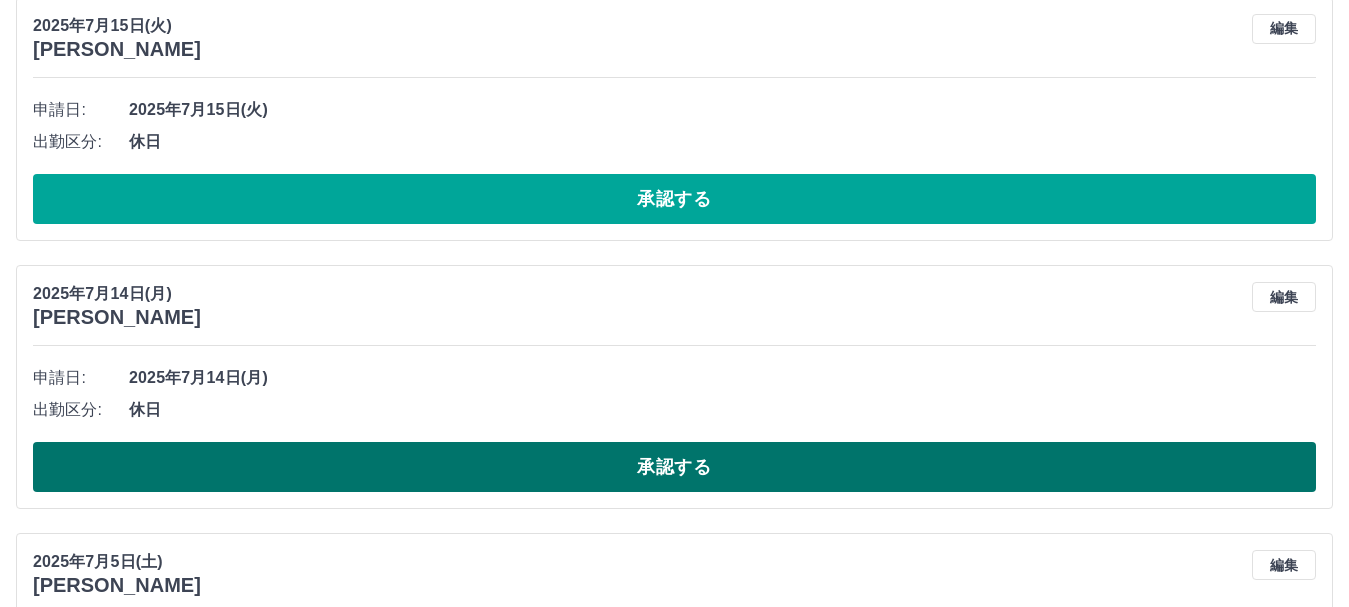 click on "承認する" at bounding box center [674, 467] 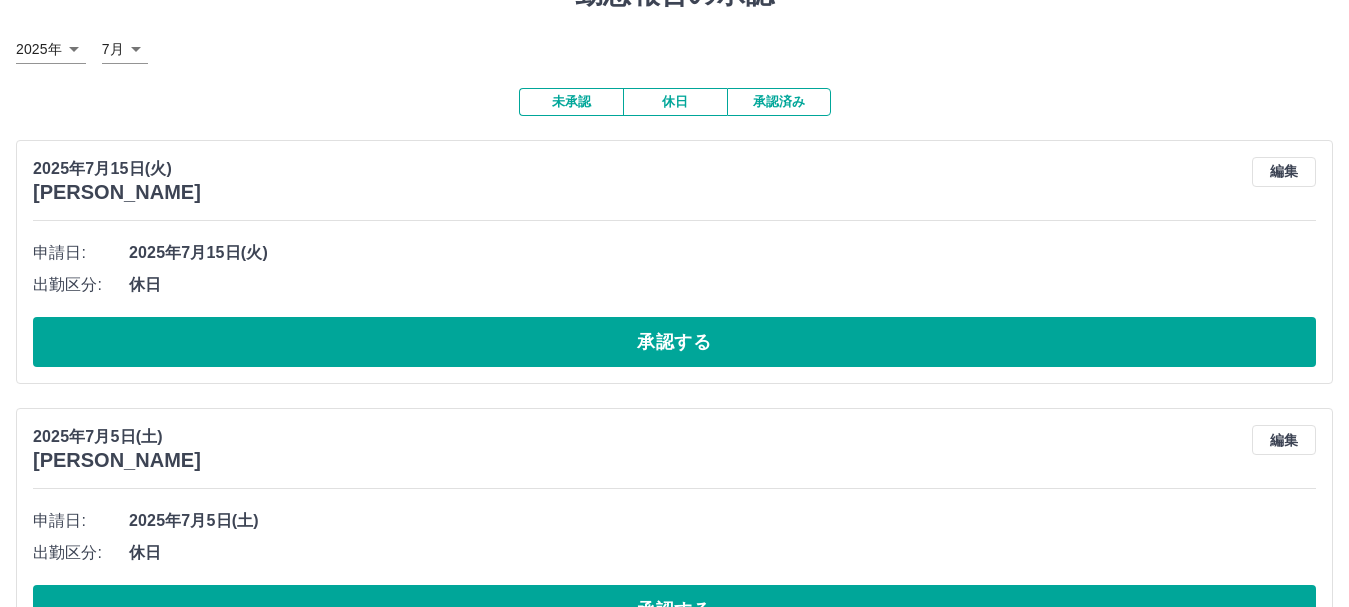 scroll, scrollTop: 0, scrollLeft: 0, axis: both 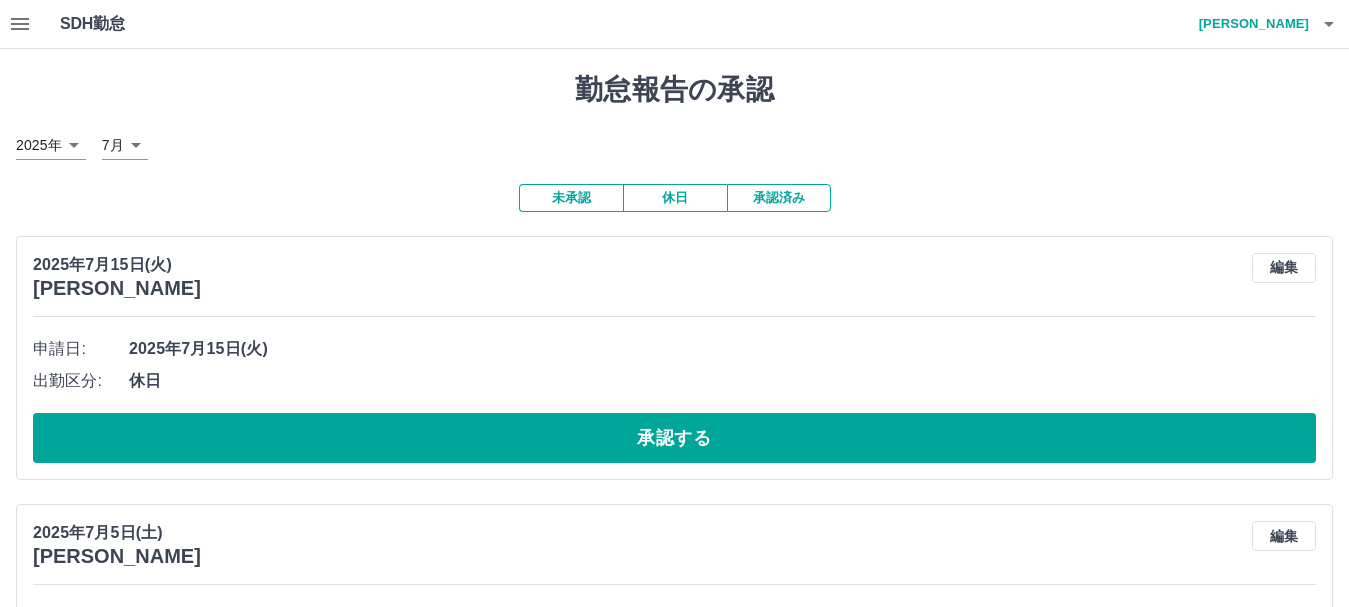 click 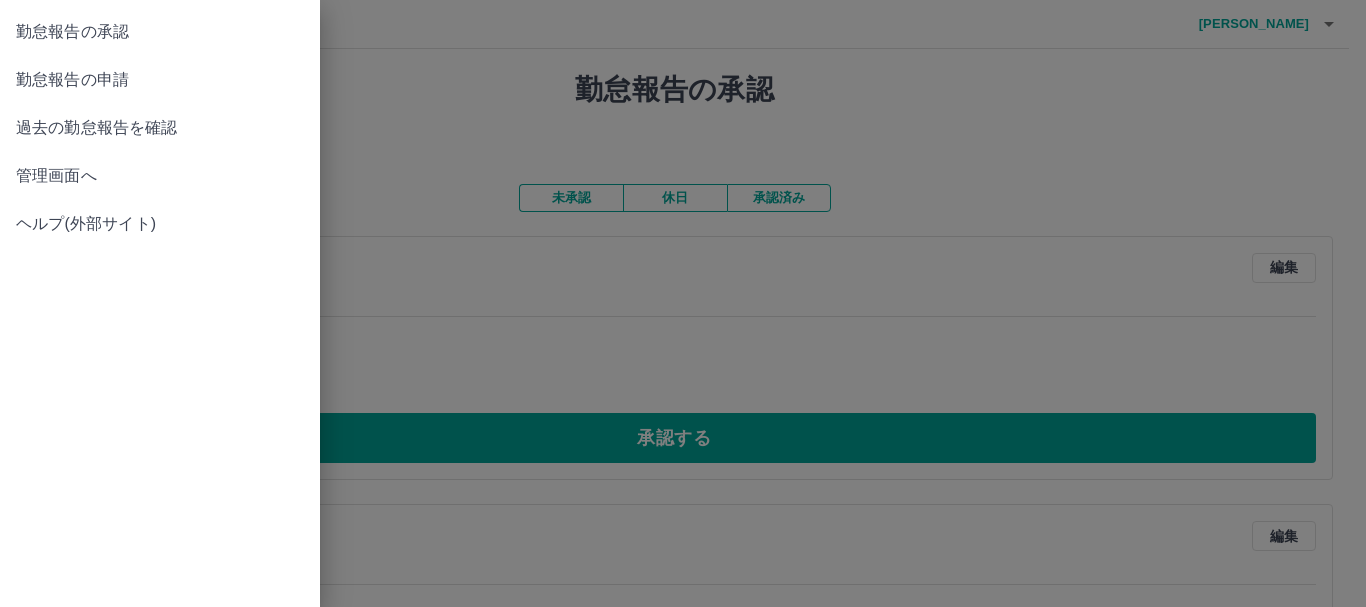 click on "管理画面へ" at bounding box center (160, 176) 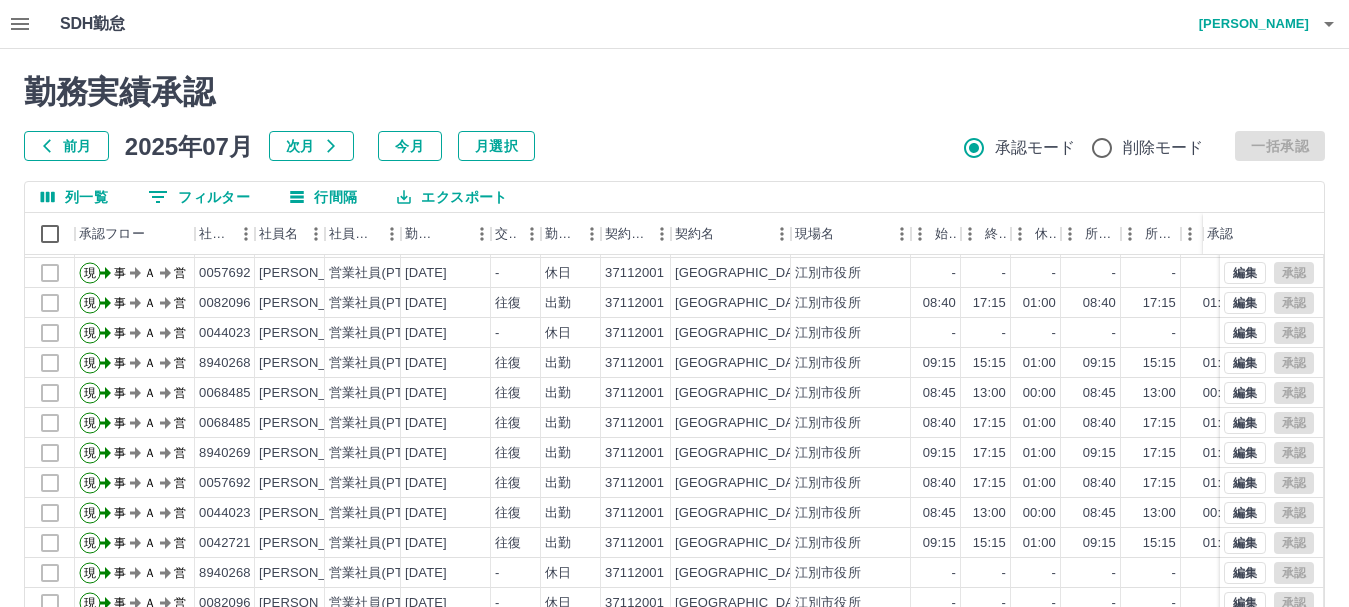 scroll, scrollTop: 104, scrollLeft: 0, axis: vertical 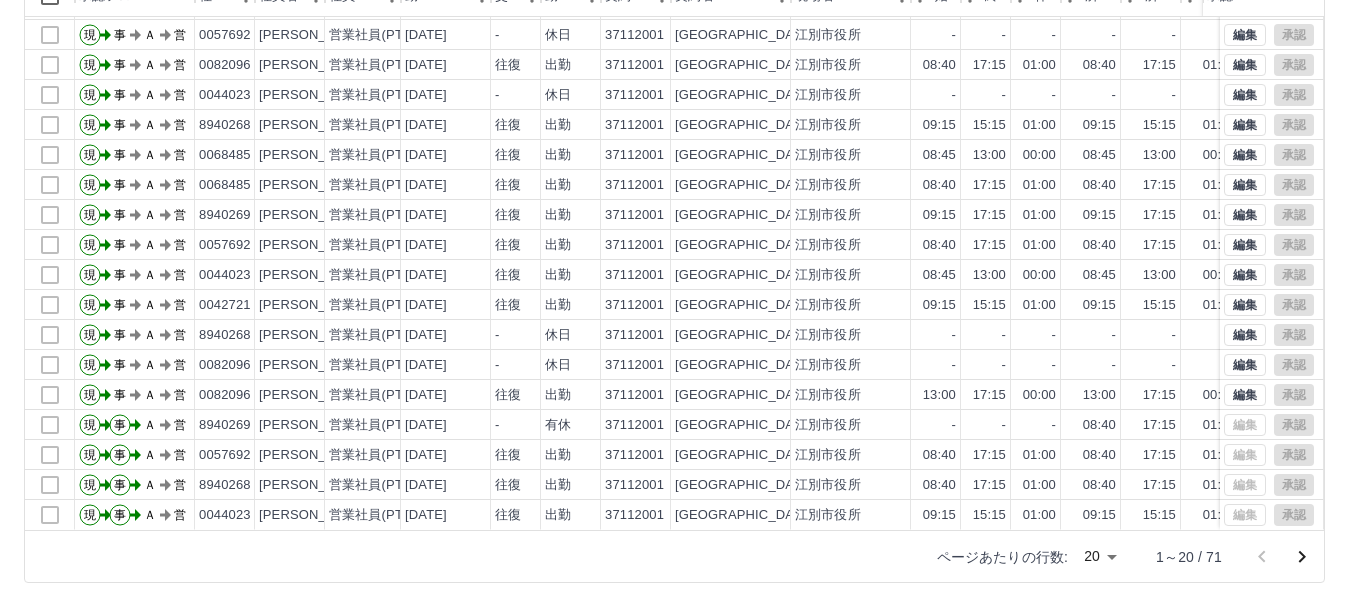 click on "SDH勤怠 笹井　美樹子 勤務実績承認 前月 2025年07月 次月 今月 月選択 承認モード 削除モード 一括承認 列一覧 0 フィルター 行間隔 エクスポート 承認フロー 社員番号 社員名 社員区分 勤務日 交通費 勤務区分 契約コード 契約名 現場名 始業 終業 休憩 所定開始 所定終業 所定休憩 拘束 勤務 遅刻等 コメント ステータス 承認 現 事 Ａ 営 0082096 鹿内　梨絵 営業社員(PT契約) 2025-07-14  -  休日 37112001 江別市 江別市役所 - - - - - - 00:00 00:00 00:00 事務担当者承認待 現 事 Ａ 営 8940269 笹井　美樹子 営業社員(PT契約) 2025-07-11 往復 出勤 37112001 江別市 江別市役所 08:40 17:15 01:00 08:40 17:15 01:00 08:35 07:35 00:00 事務担当者承認待 現 事 Ａ 営 0057692 作田　さおり 営業社員(PT契約) 2025-07-11  -  休日 37112001 江別市 江別市役所 - - - - - - 00:00 00:00 00:00 事務担当者承認待 現 事 Ａ 営 0082096 往復" at bounding box center [674, 184] 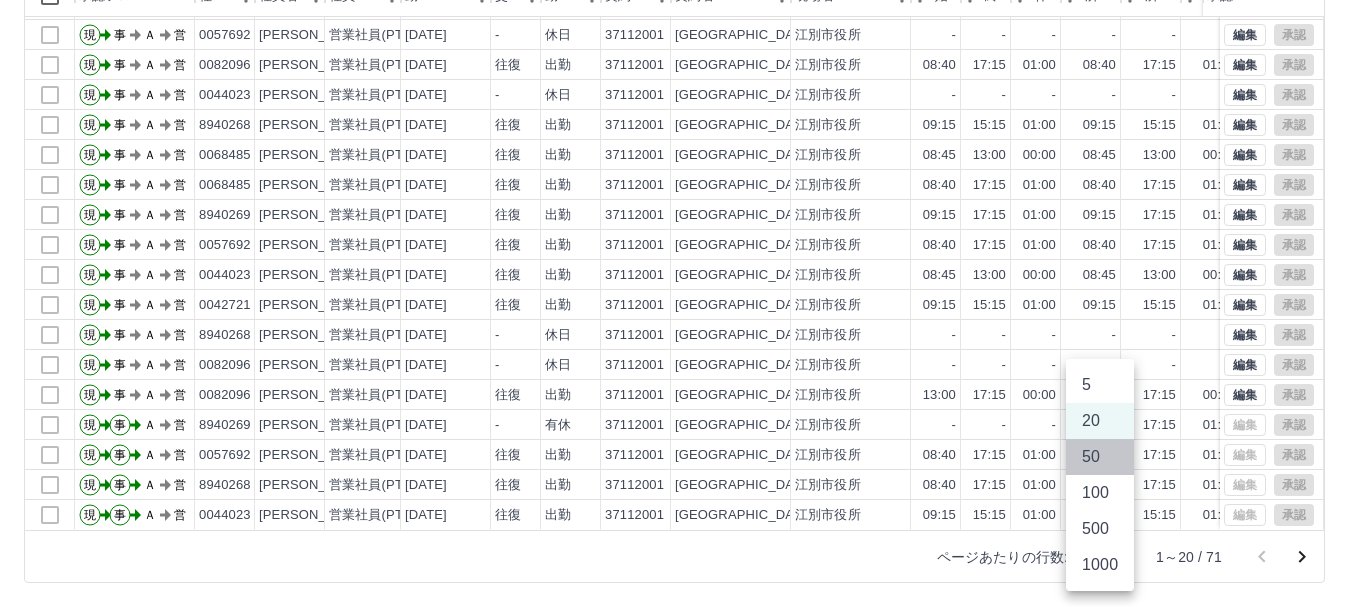 click on "50" at bounding box center (1100, 457) 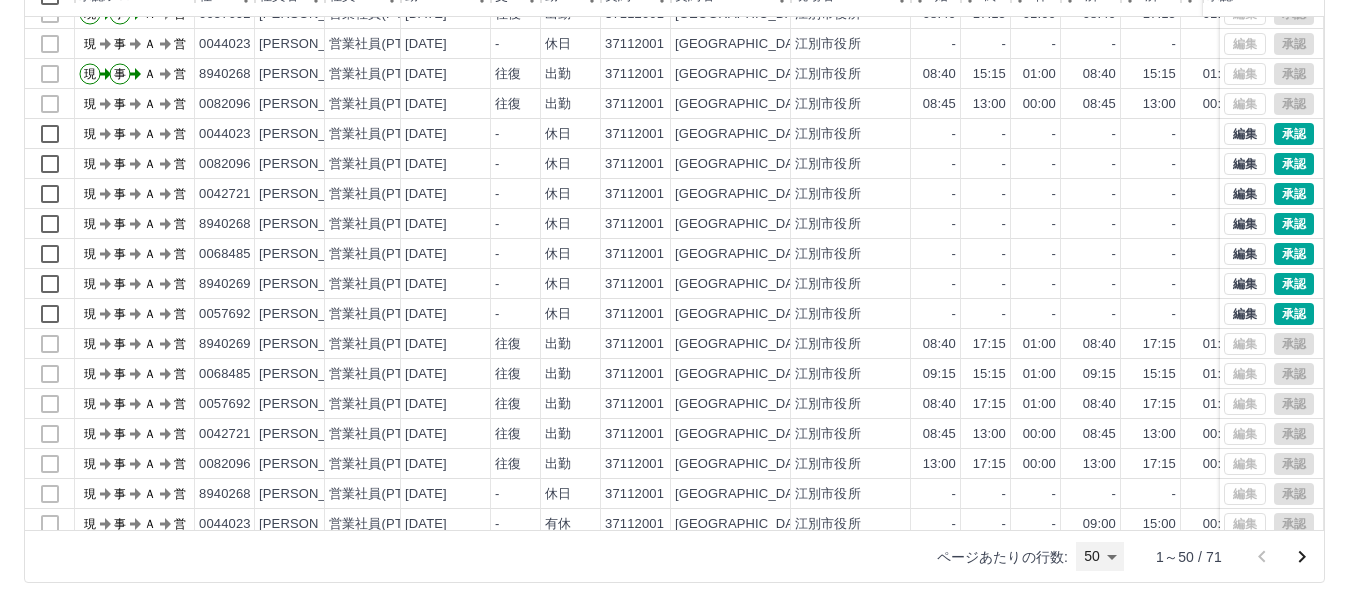 scroll, scrollTop: 1000, scrollLeft: 0, axis: vertical 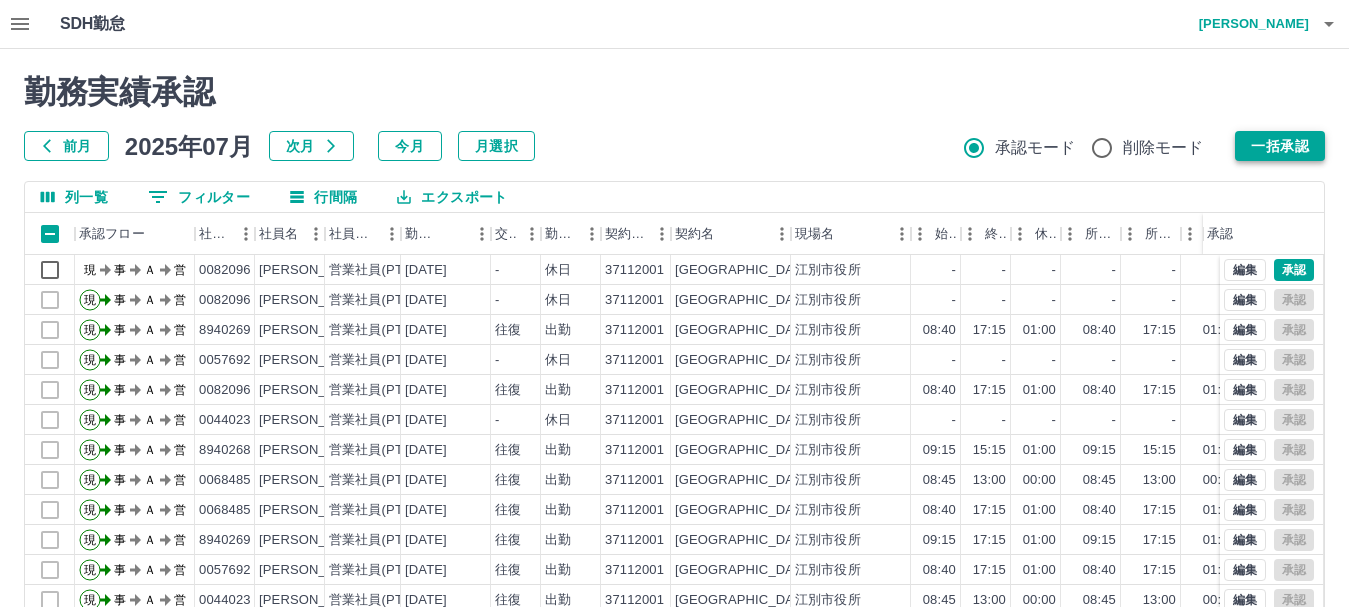 click on "一括承認" at bounding box center [1280, 146] 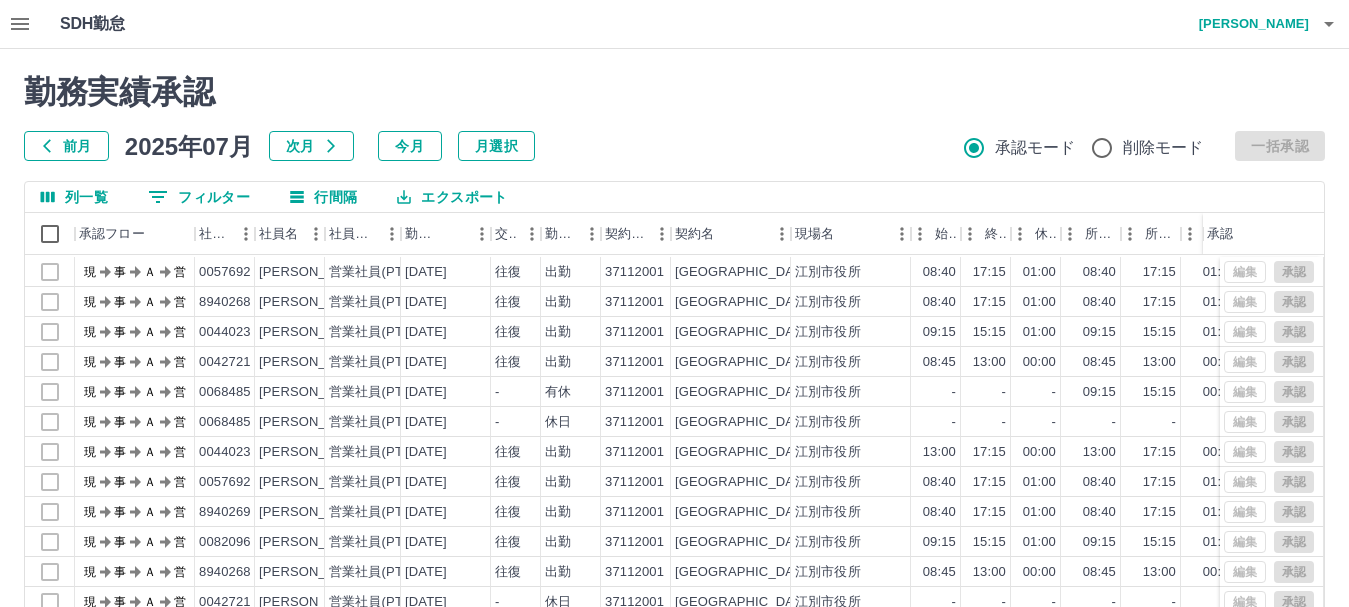 scroll, scrollTop: 504, scrollLeft: 0, axis: vertical 